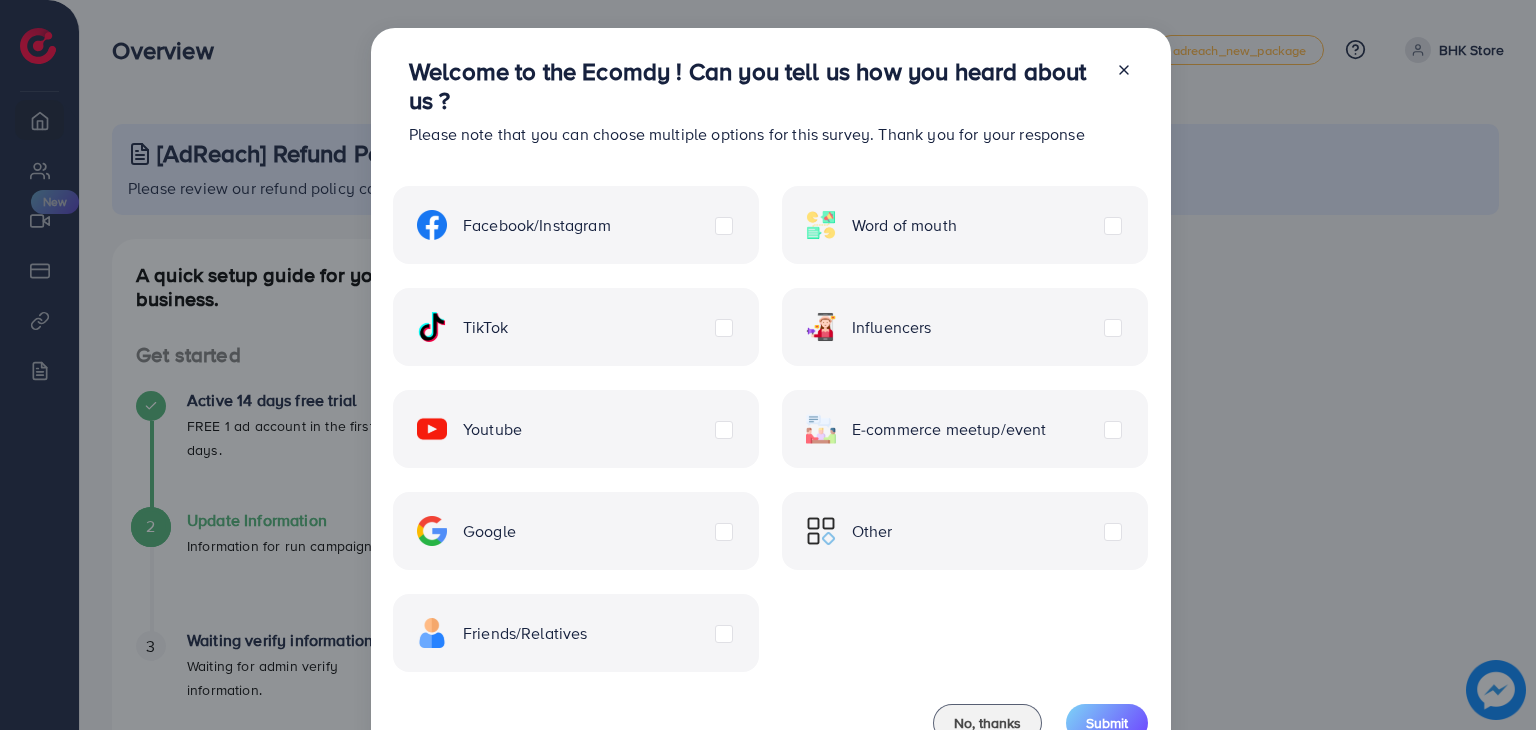 scroll, scrollTop: 0, scrollLeft: 0, axis: both 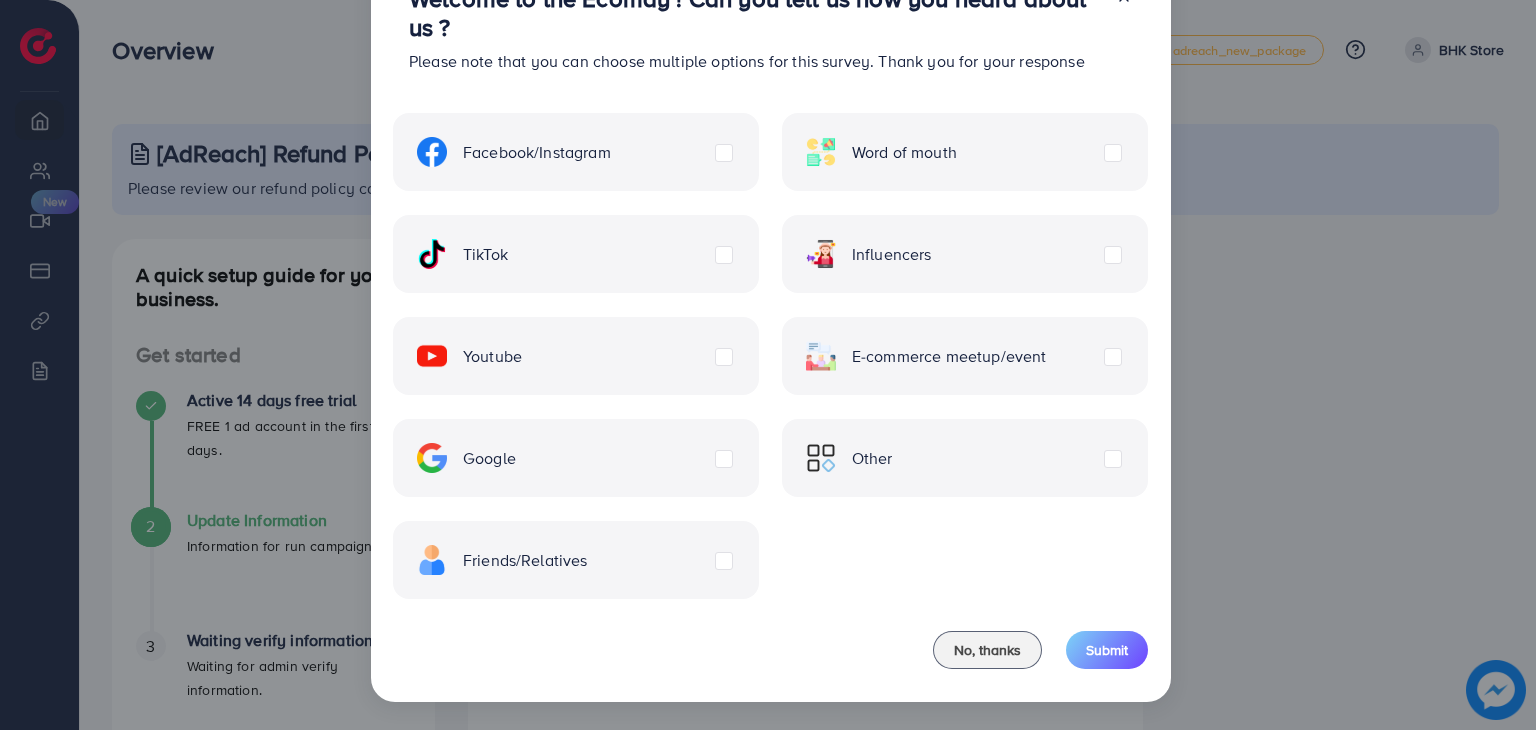 click on "Facebook/Instagram Word of mouth TikTok Influencers Youtube E-commerce meetup/event Google Friends/Relatives Other" at bounding box center (770, 344) 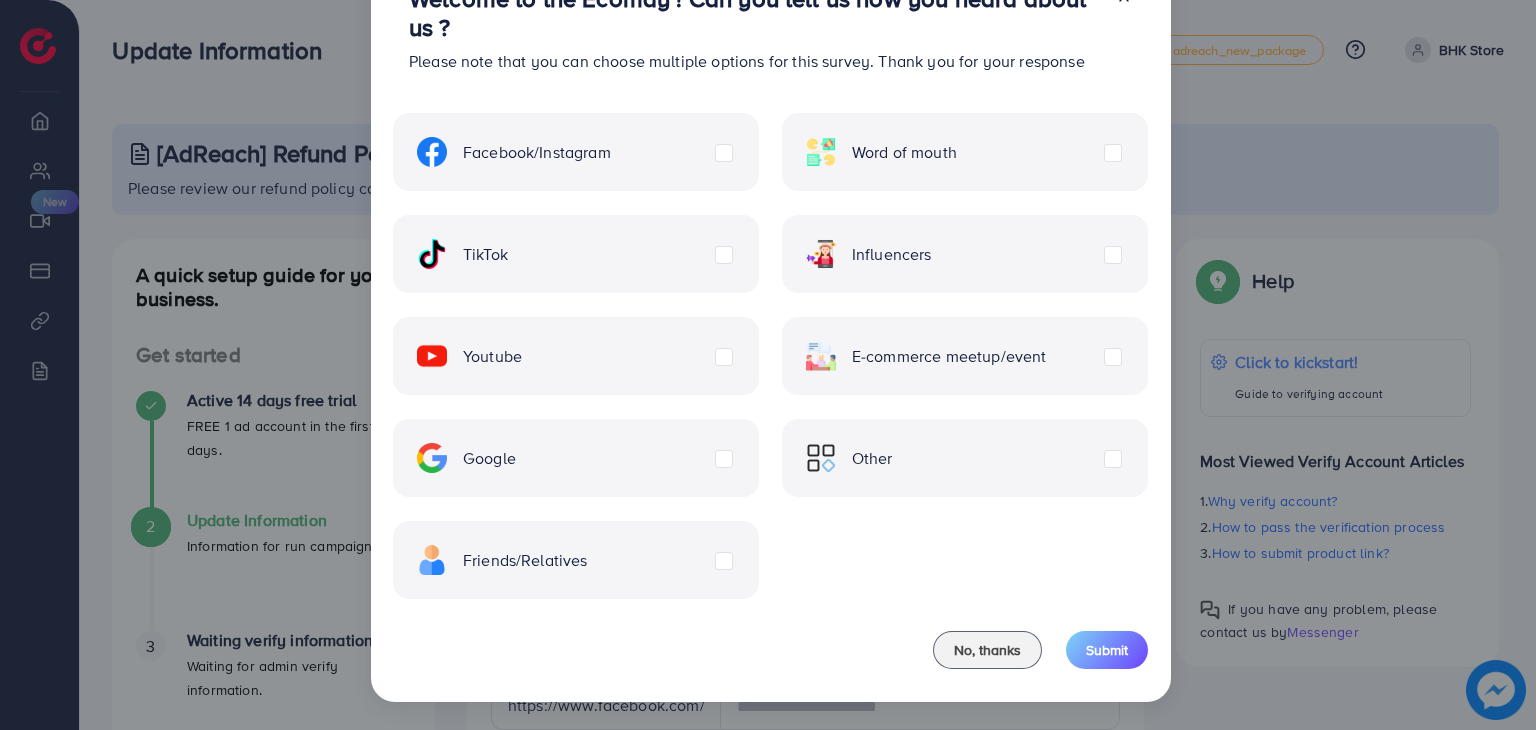 click on "Other" at bounding box center [849, 458] 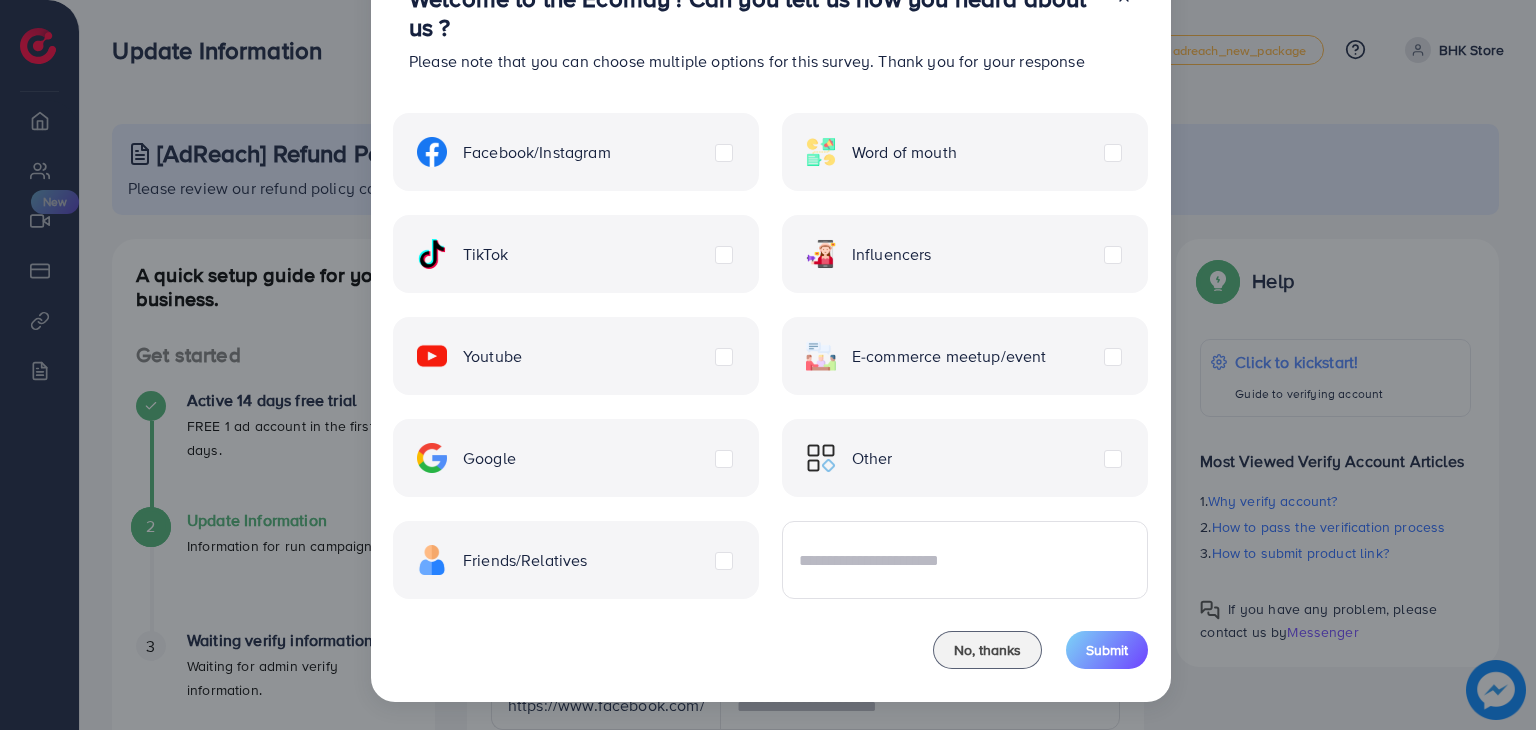 click on "E-commerce meetup/event" at bounding box center (926, 356) 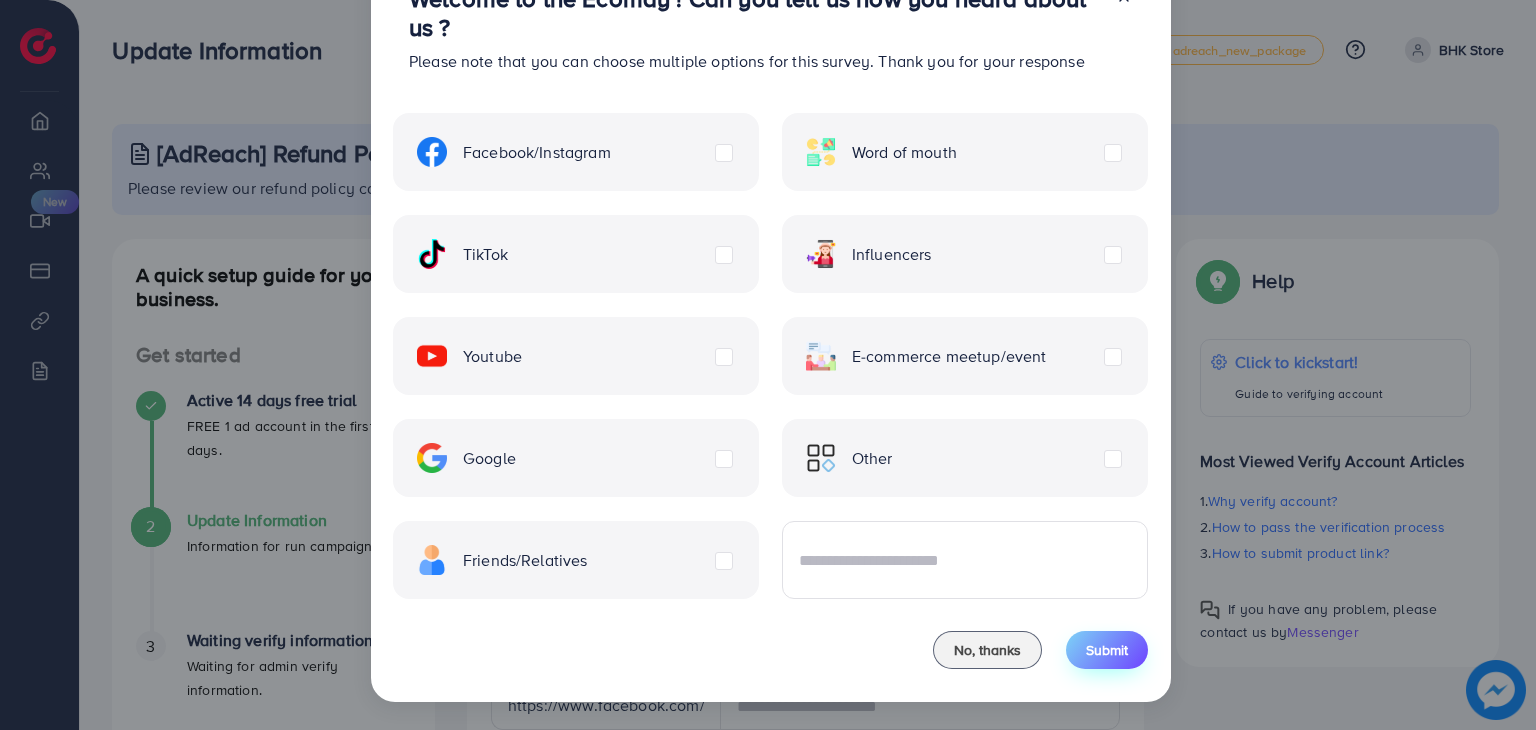 click on "Submit" at bounding box center [1107, 650] 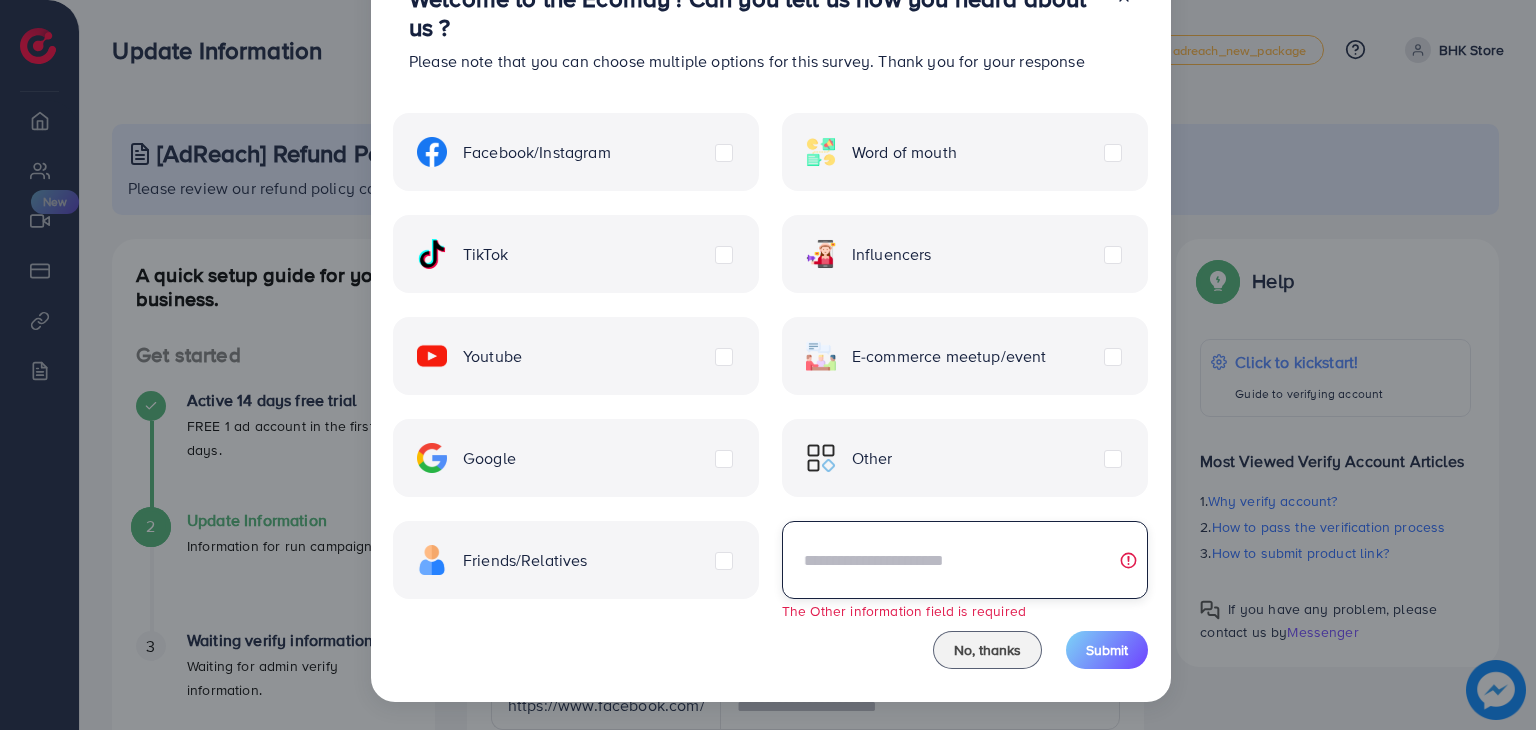click at bounding box center [965, 560] 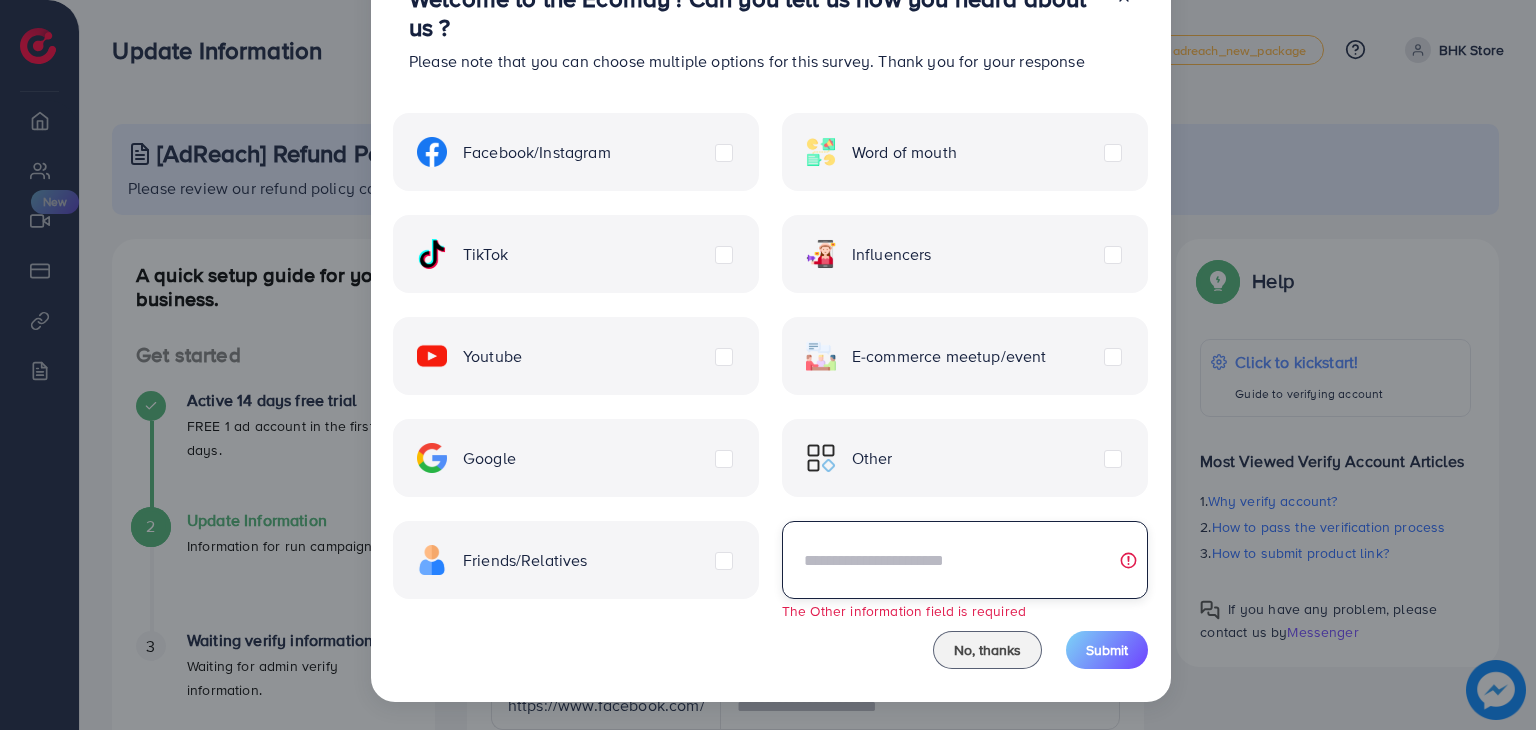 click at bounding box center (965, 560) 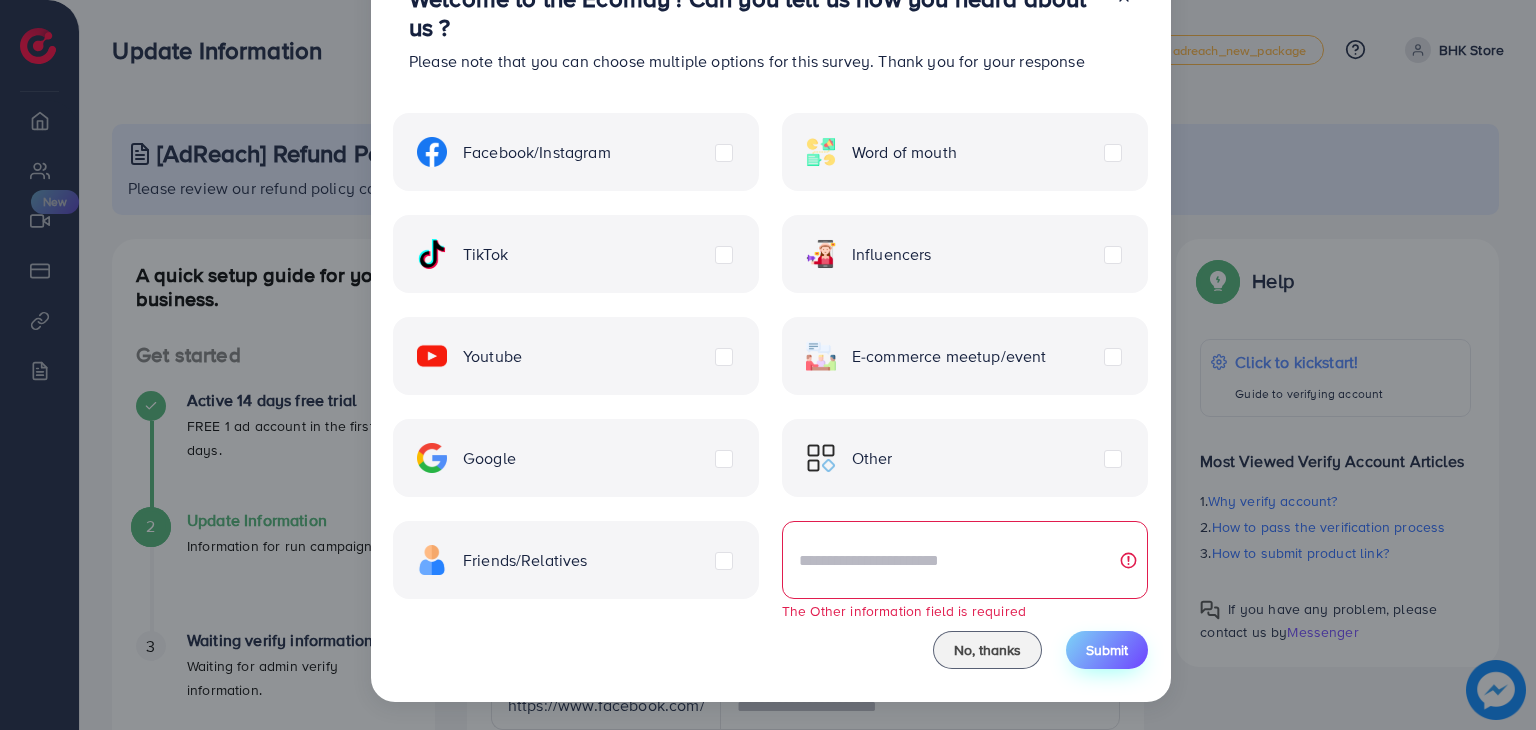 click on "Submit" at bounding box center (1107, 650) 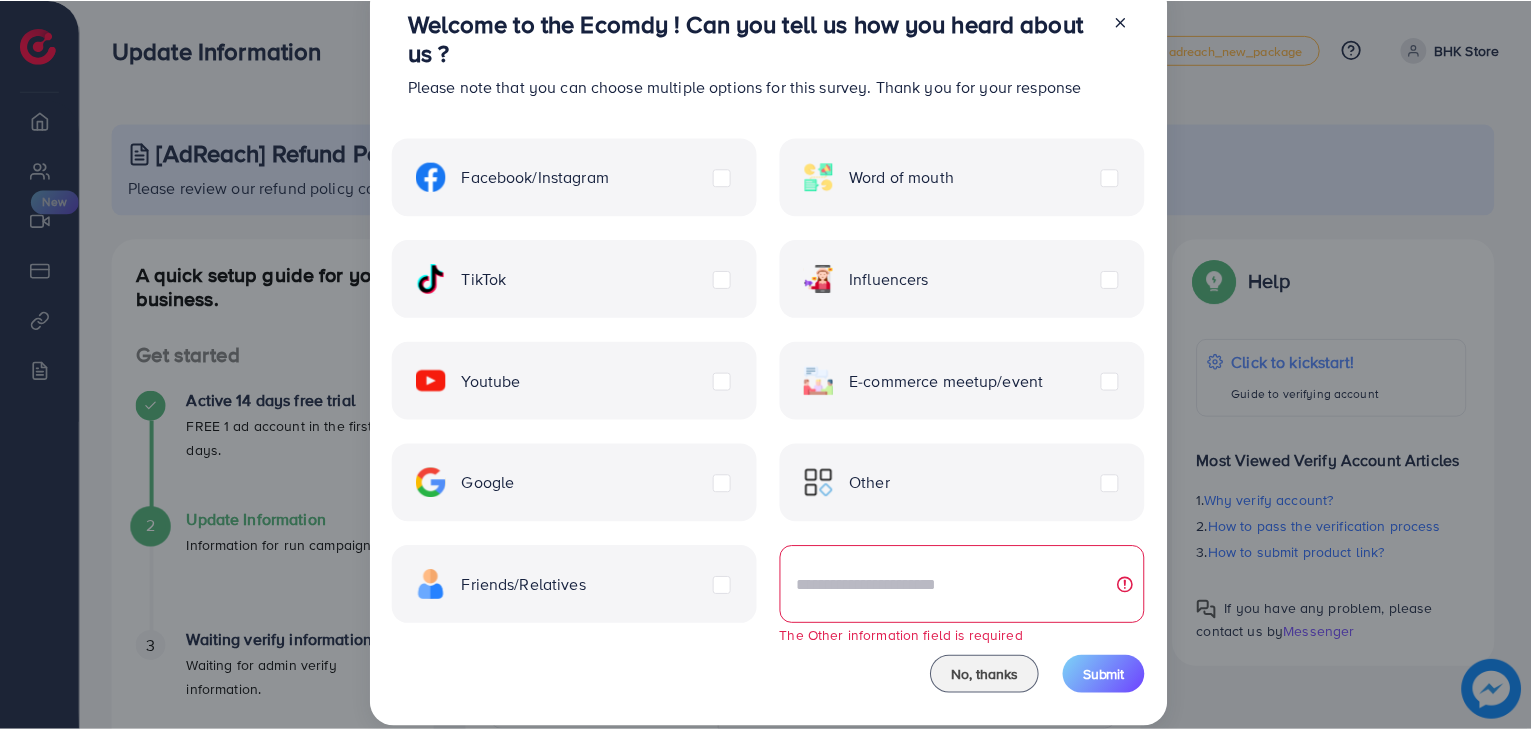 scroll, scrollTop: 73, scrollLeft: 0, axis: vertical 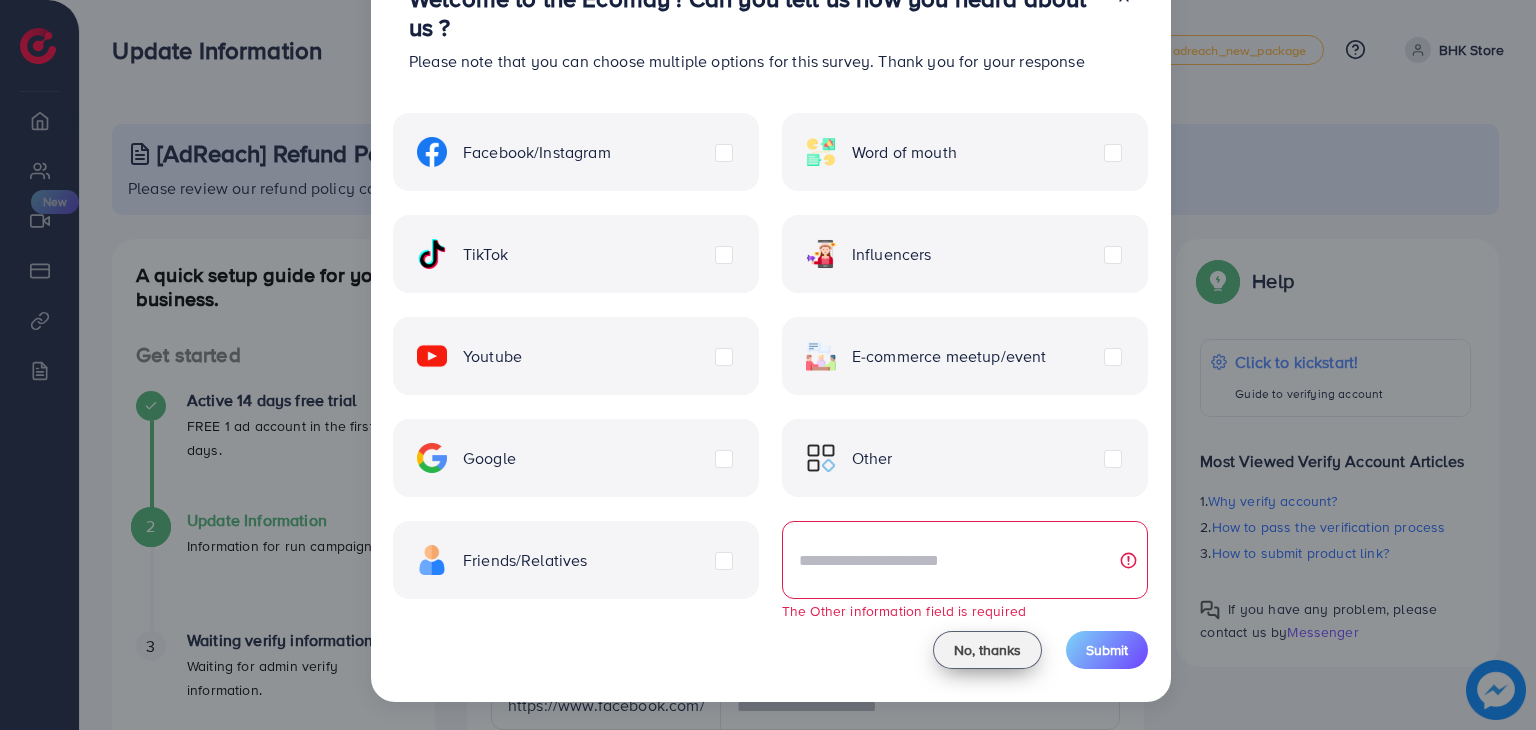 click on "No, thanks" at bounding box center (987, 650) 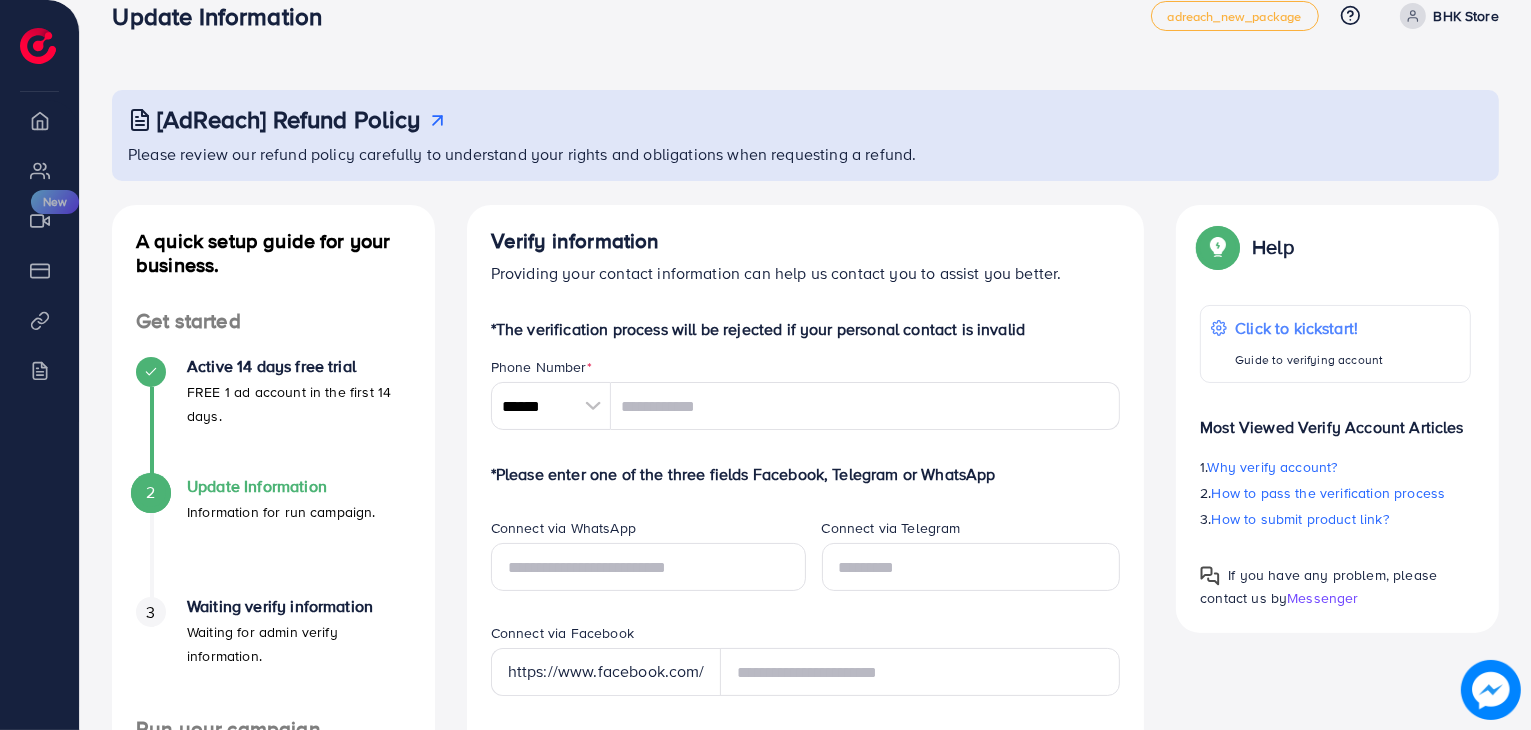 scroll, scrollTop: 0, scrollLeft: 0, axis: both 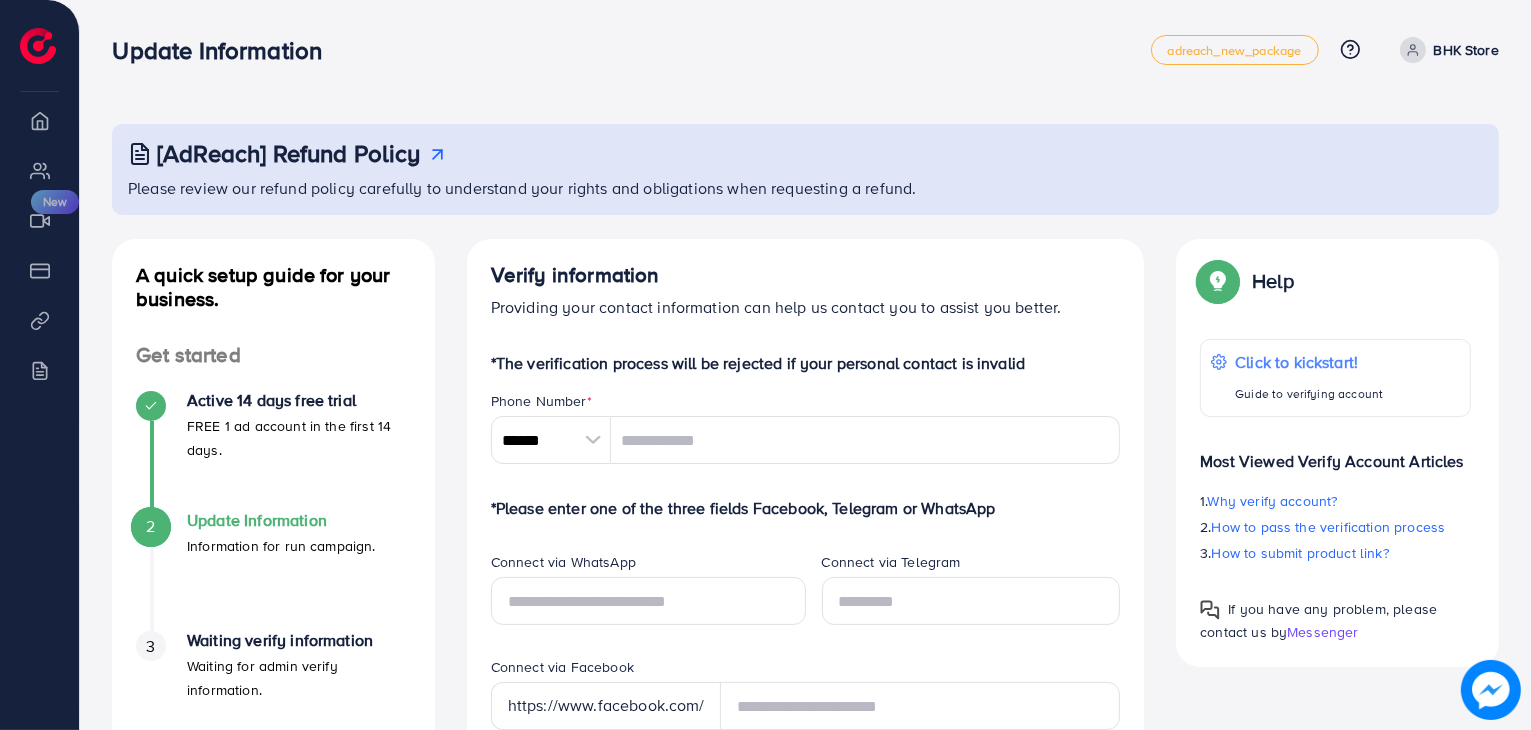 click on "BHK Store" at bounding box center [1466, 50] 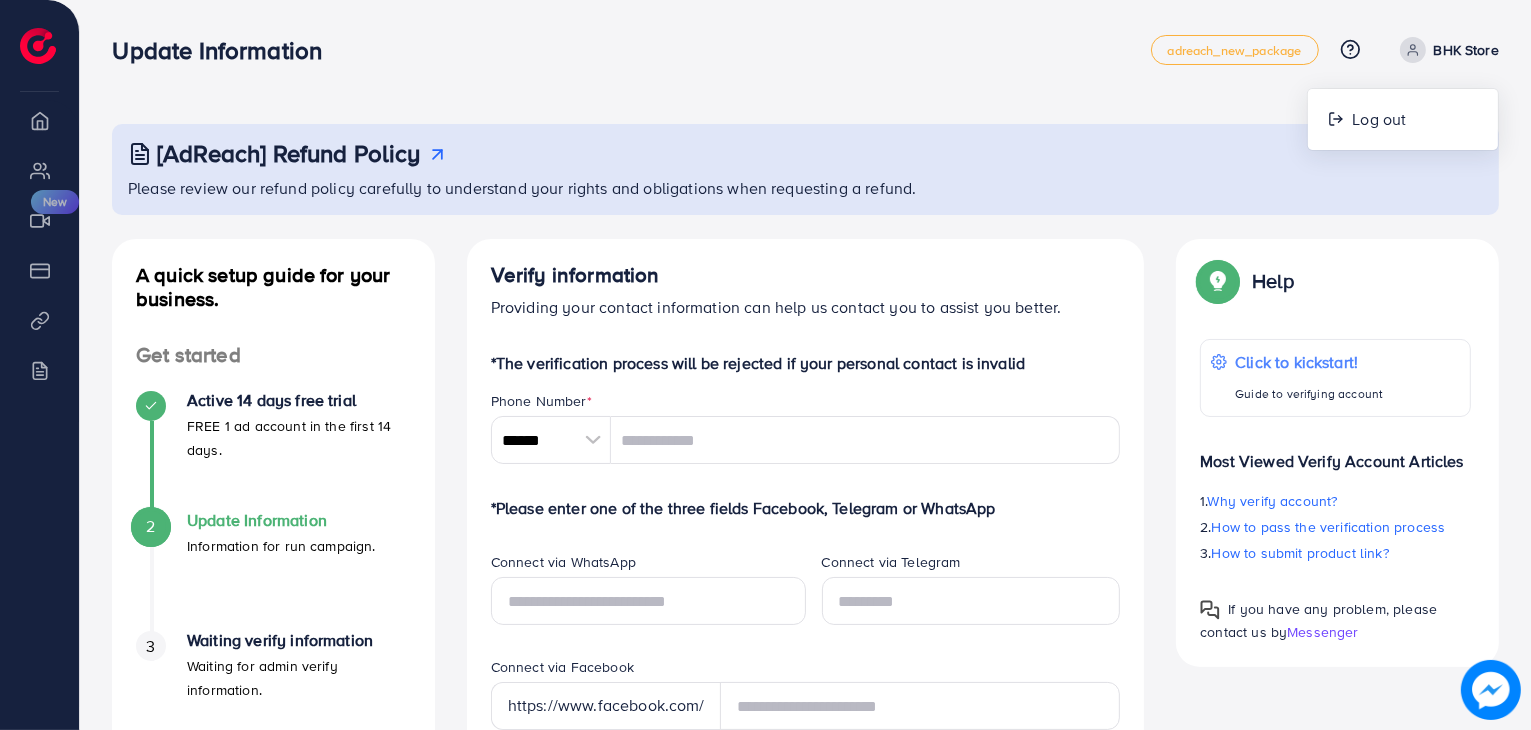 click on "BHK Store" at bounding box center [1466, 50] 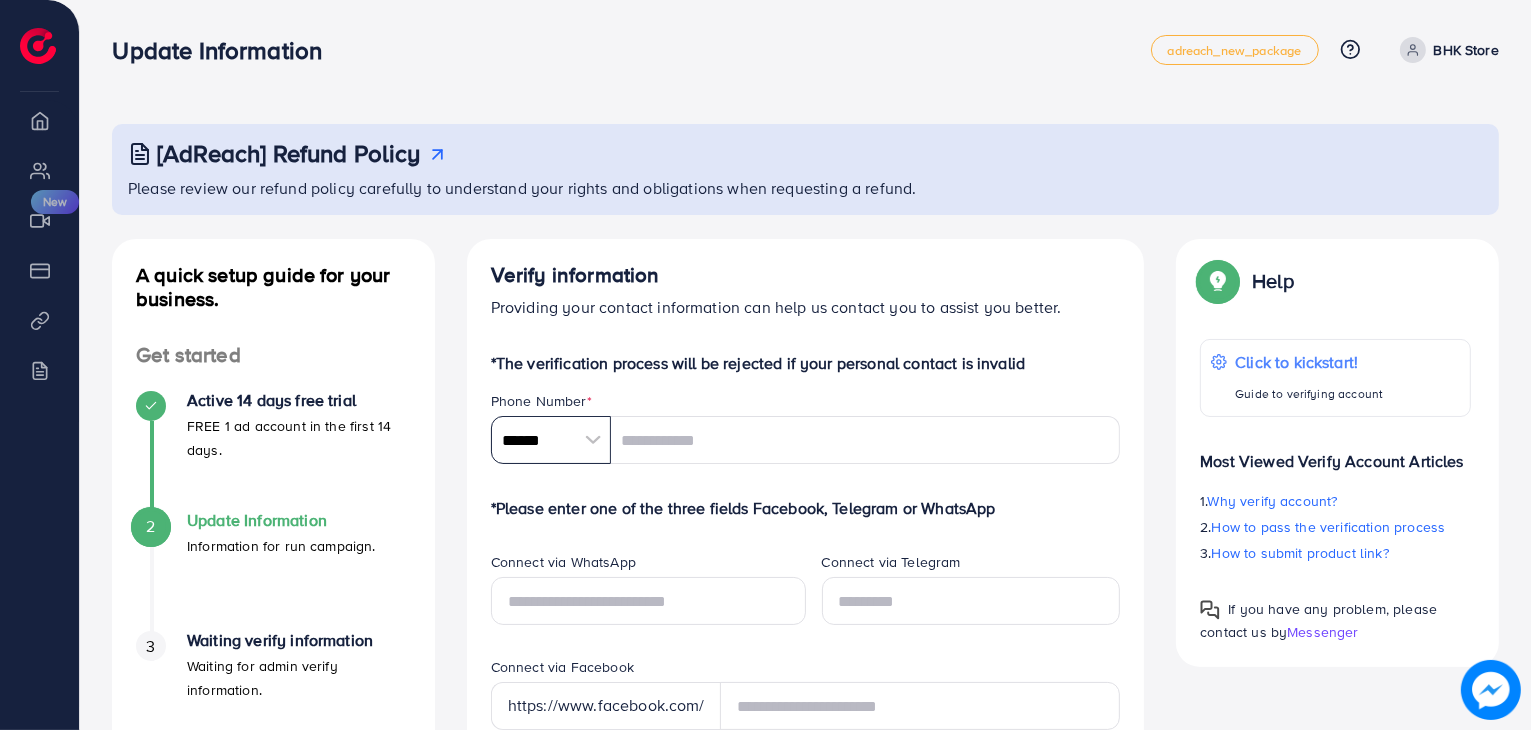 click on "******" at bounding box center (551, 440) 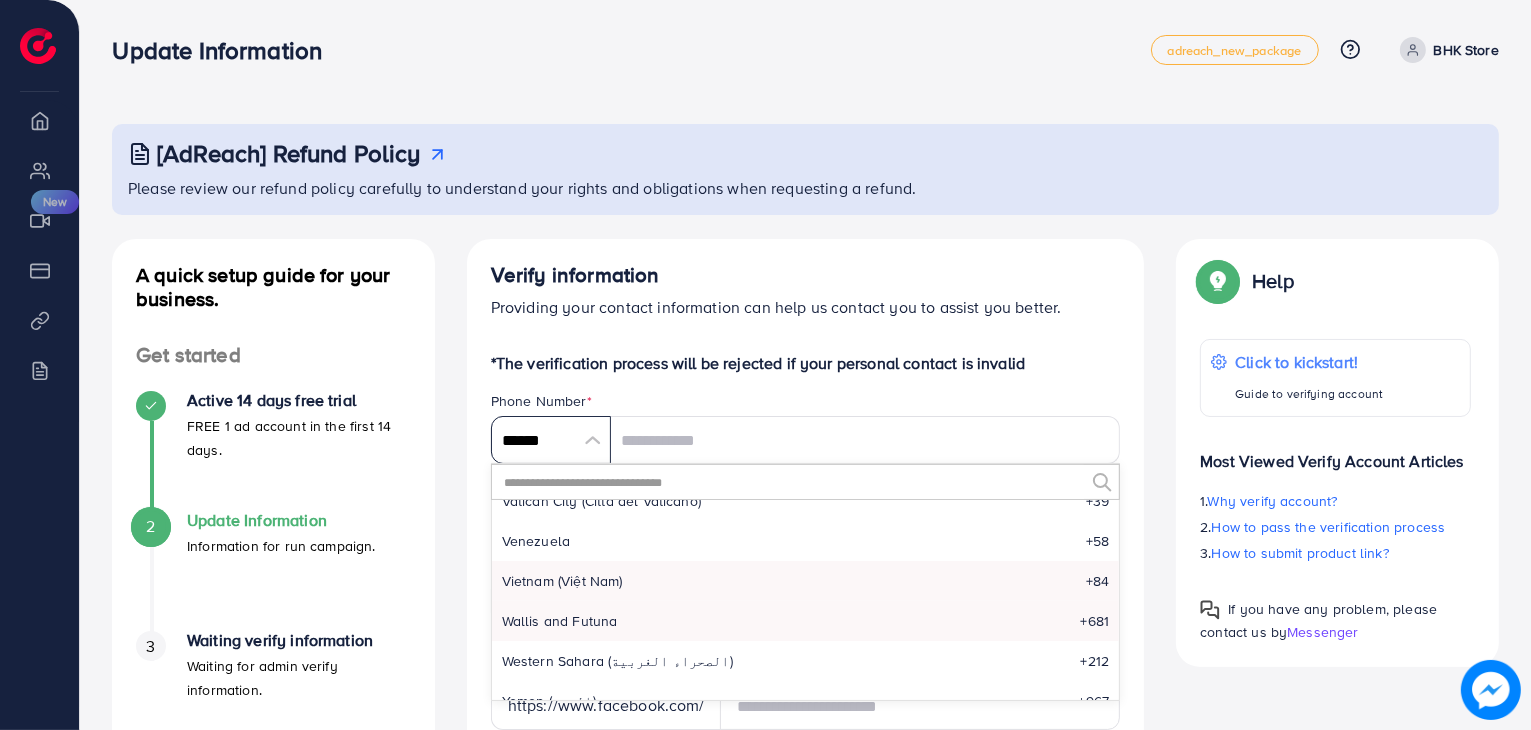 scroll, scrollTop: 9534, scrollLeft: 0, axis: vertical 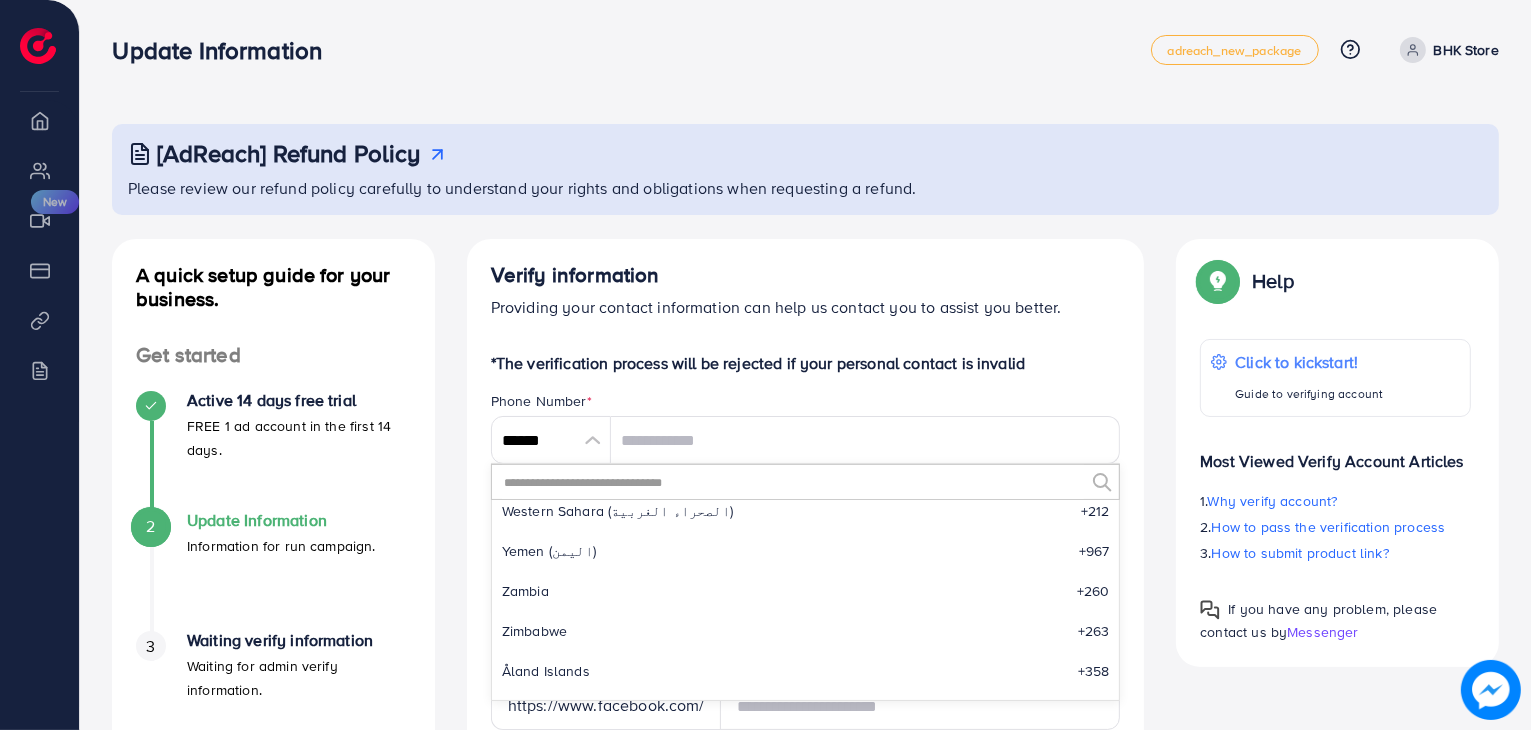 click at bounding box center [793, 482] 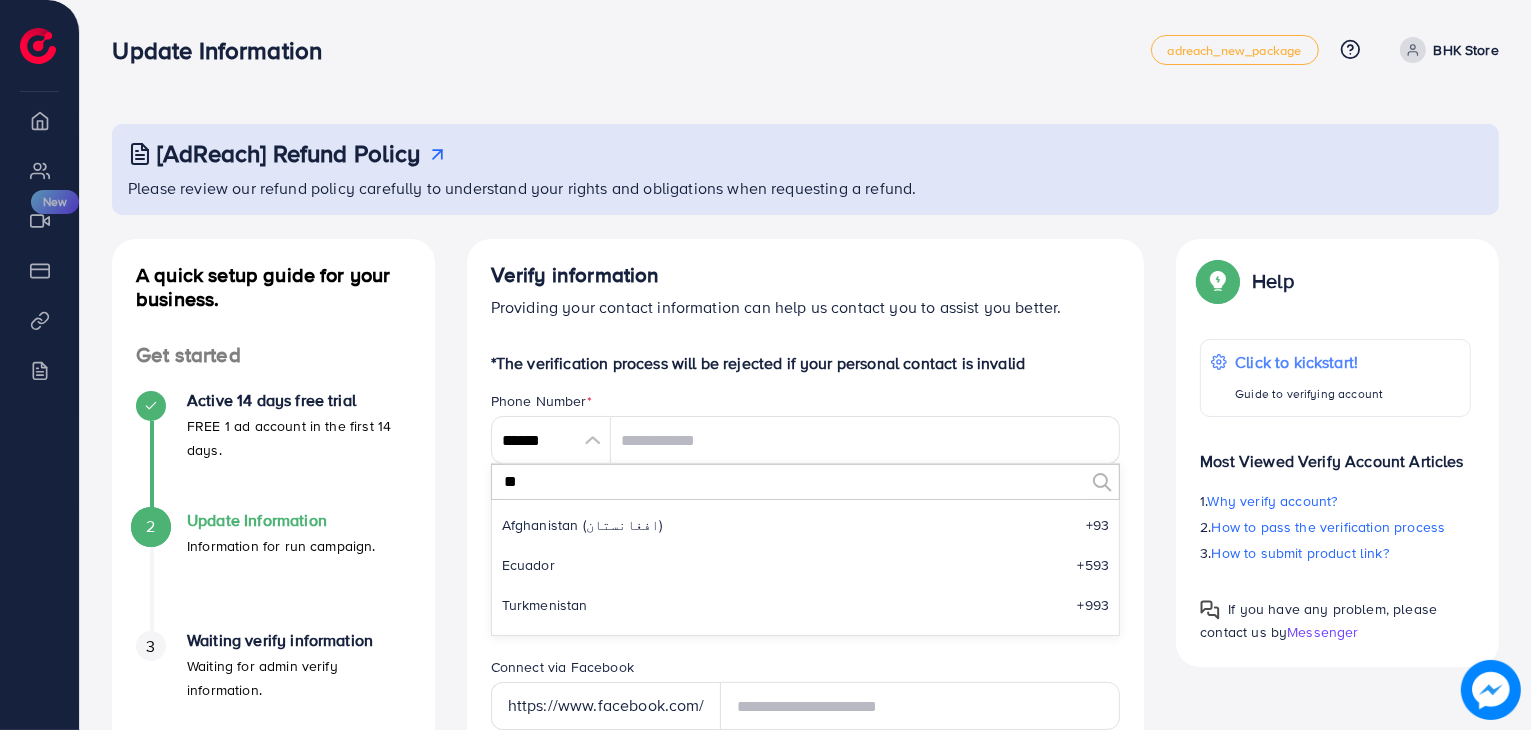 scroll, scrollTop: 0, scrollLeft: 0, axis: both 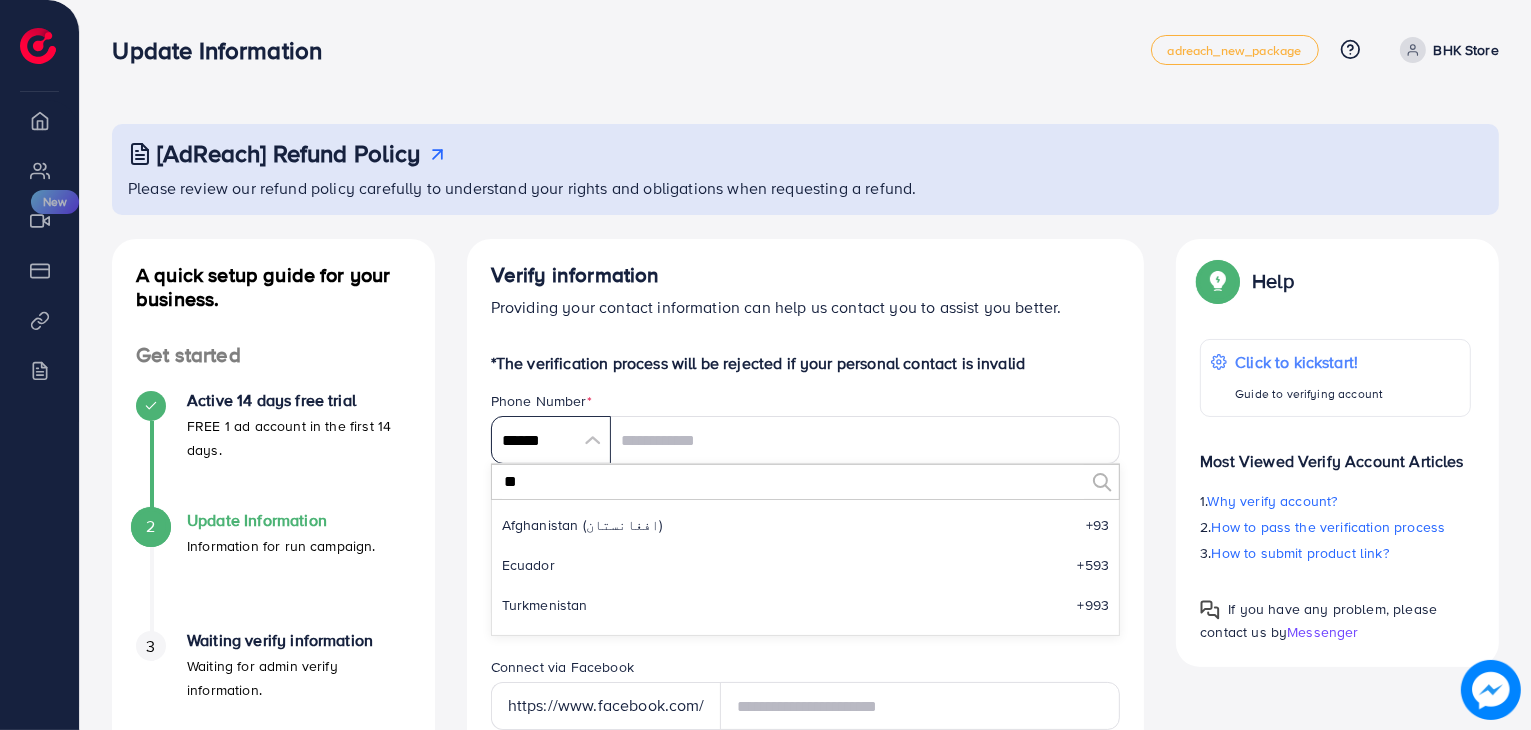 click on "******" at bounding box center (551, 440) 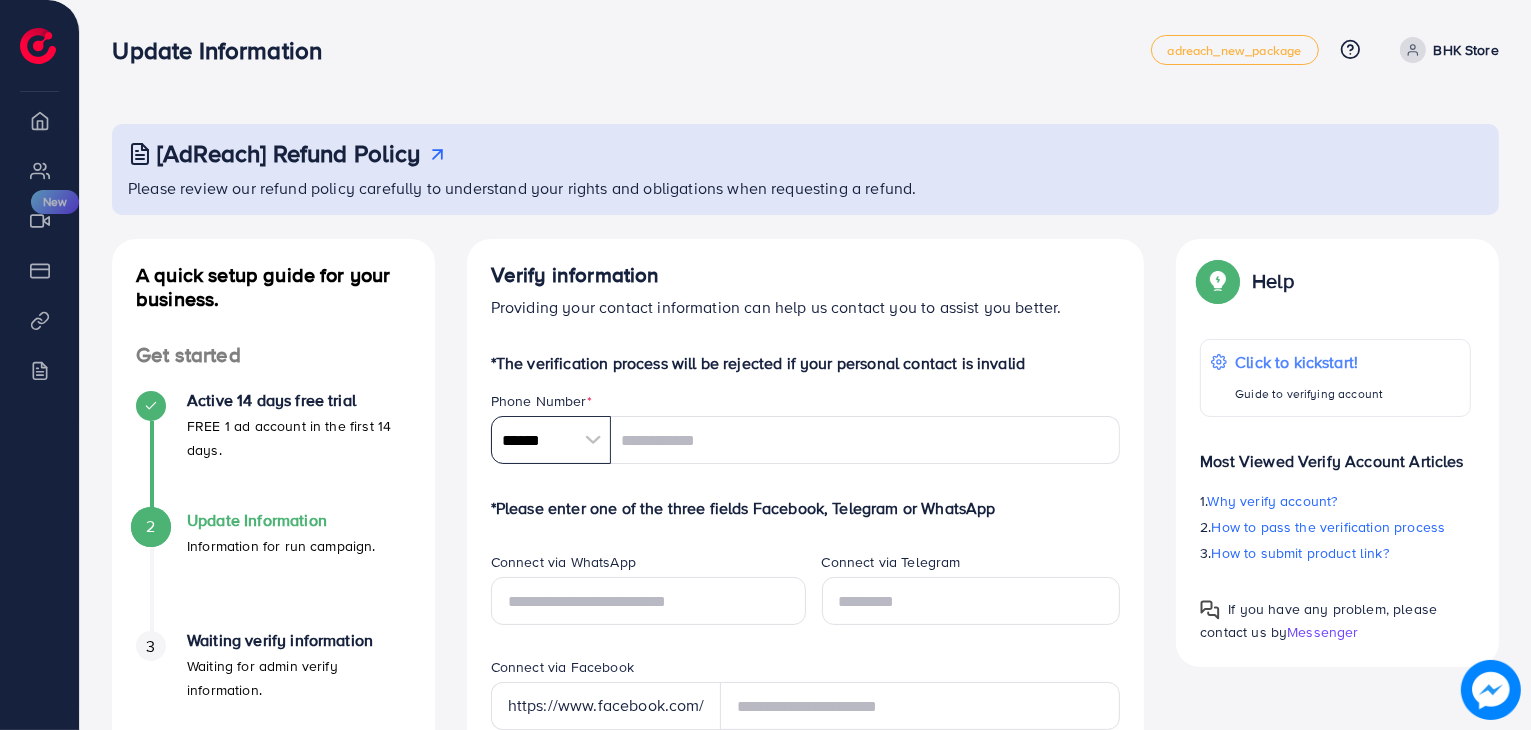 click on "******" at bounding box center [551, 440] 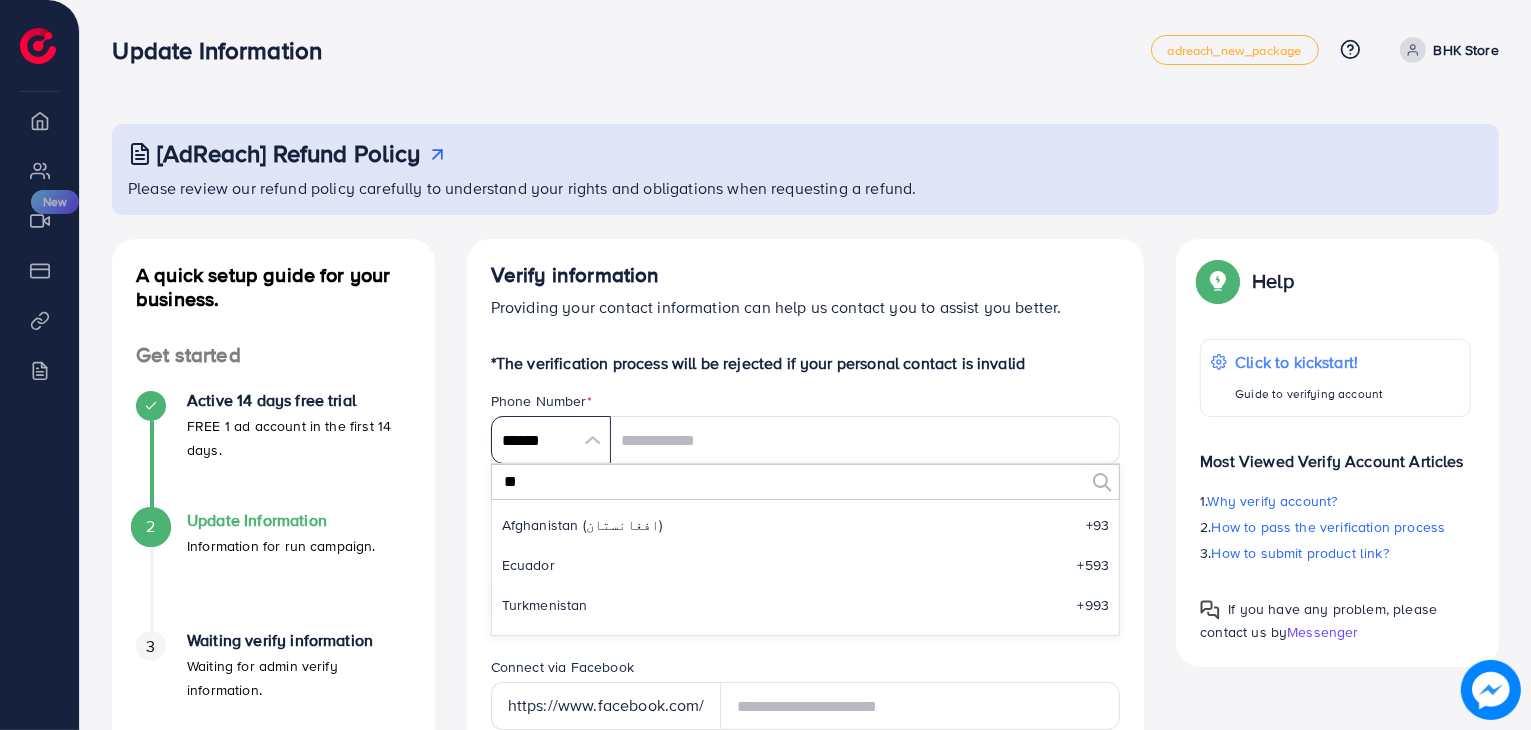 click on "******" at bounding box center (551, 440) 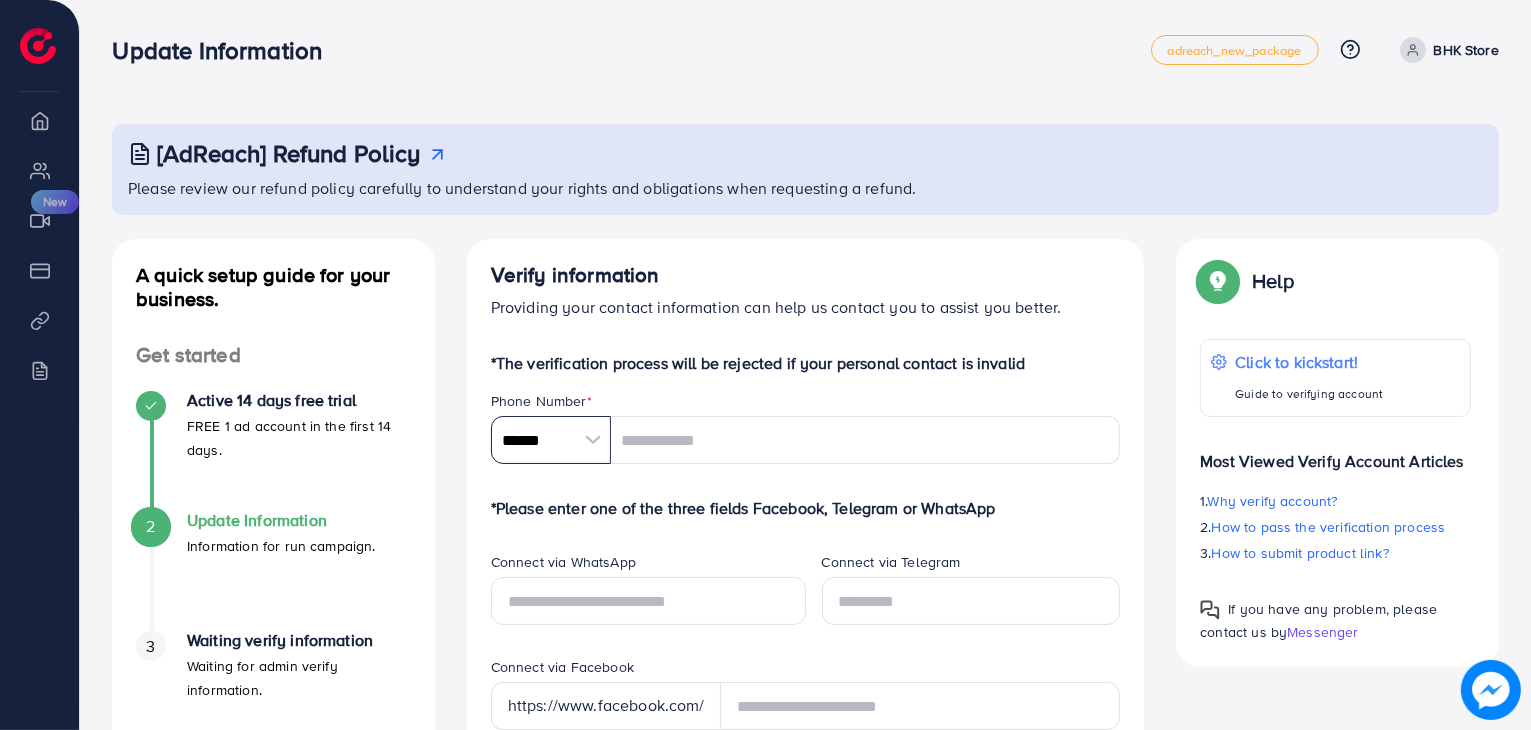 click on "******" at bounding box center [551, 440] 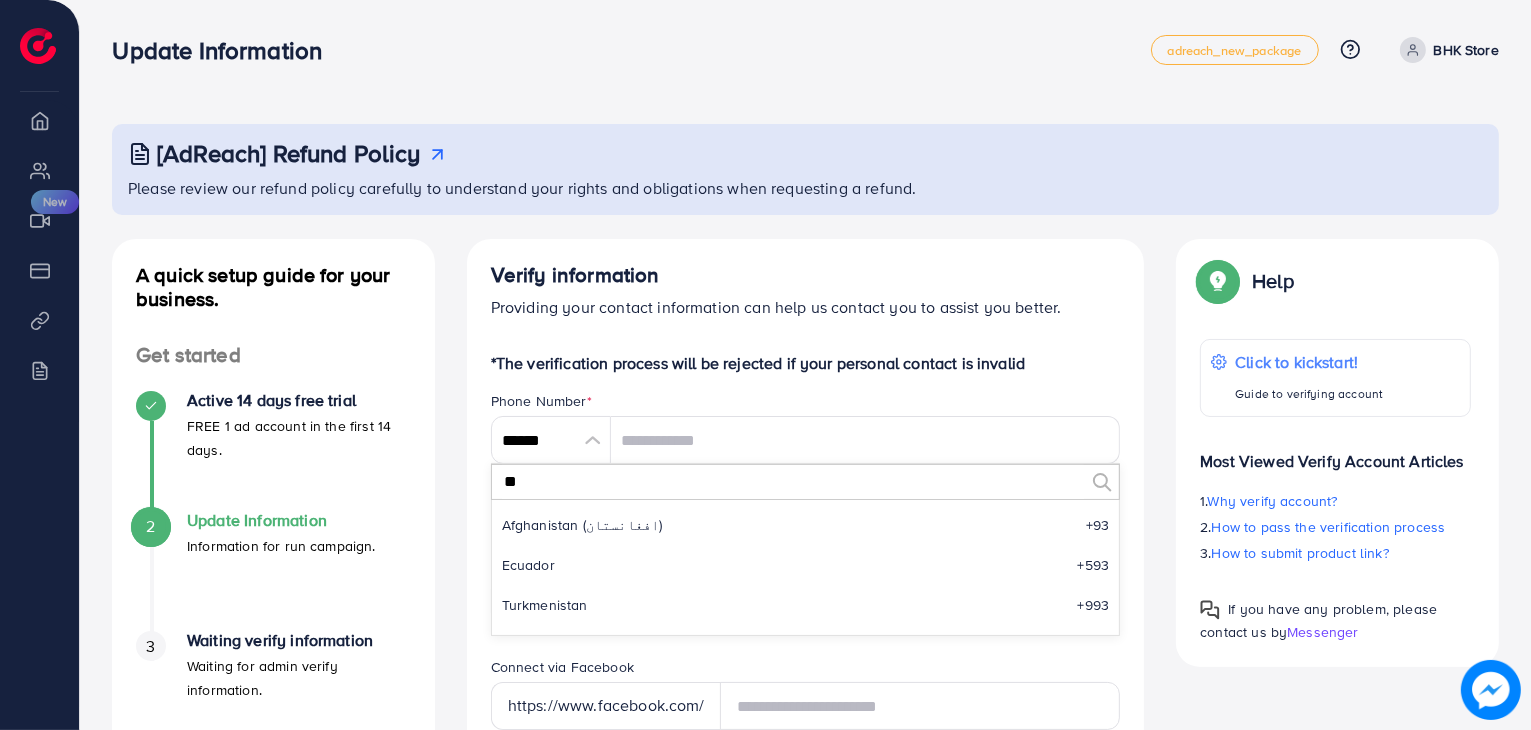 click on "**" at bounding box center [793, 482] 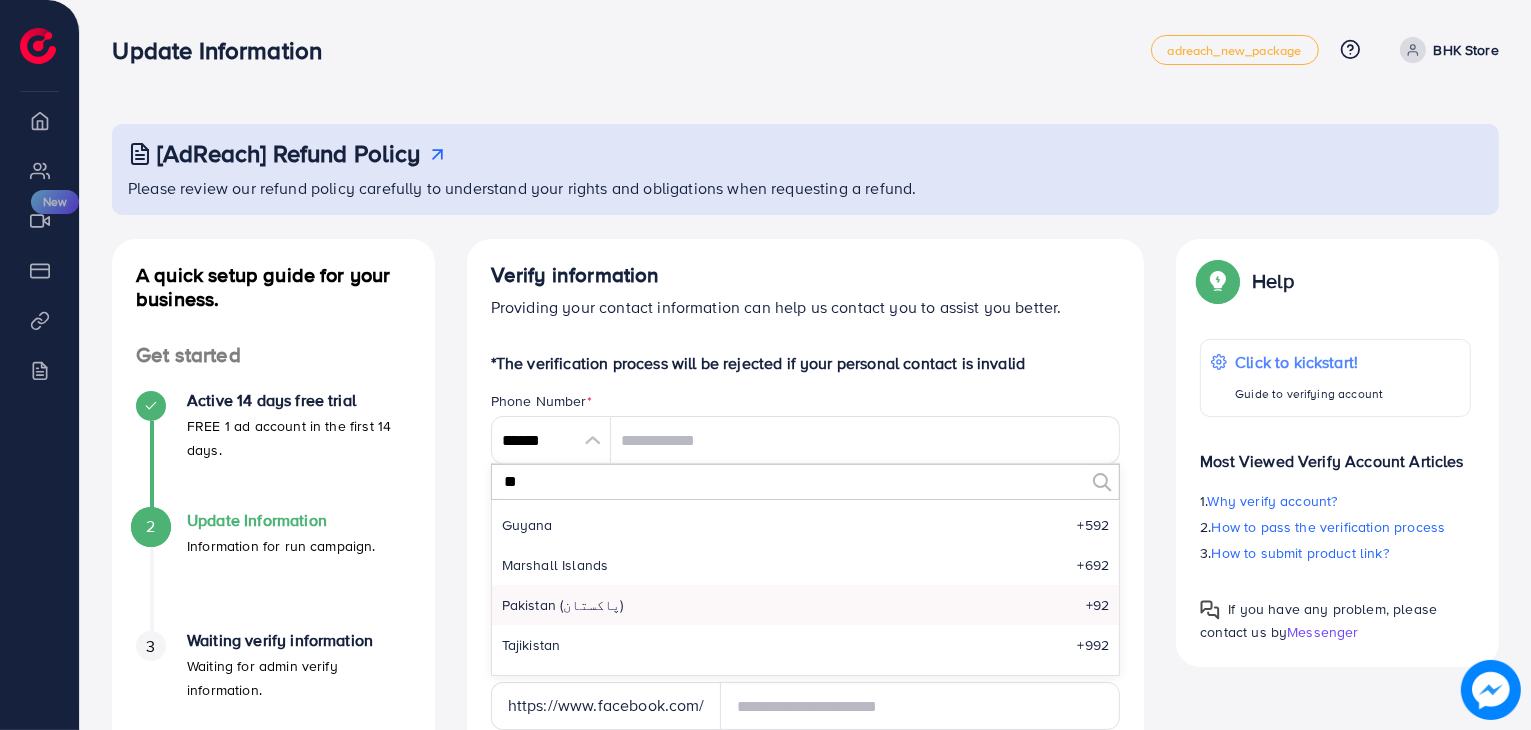 type on "**" 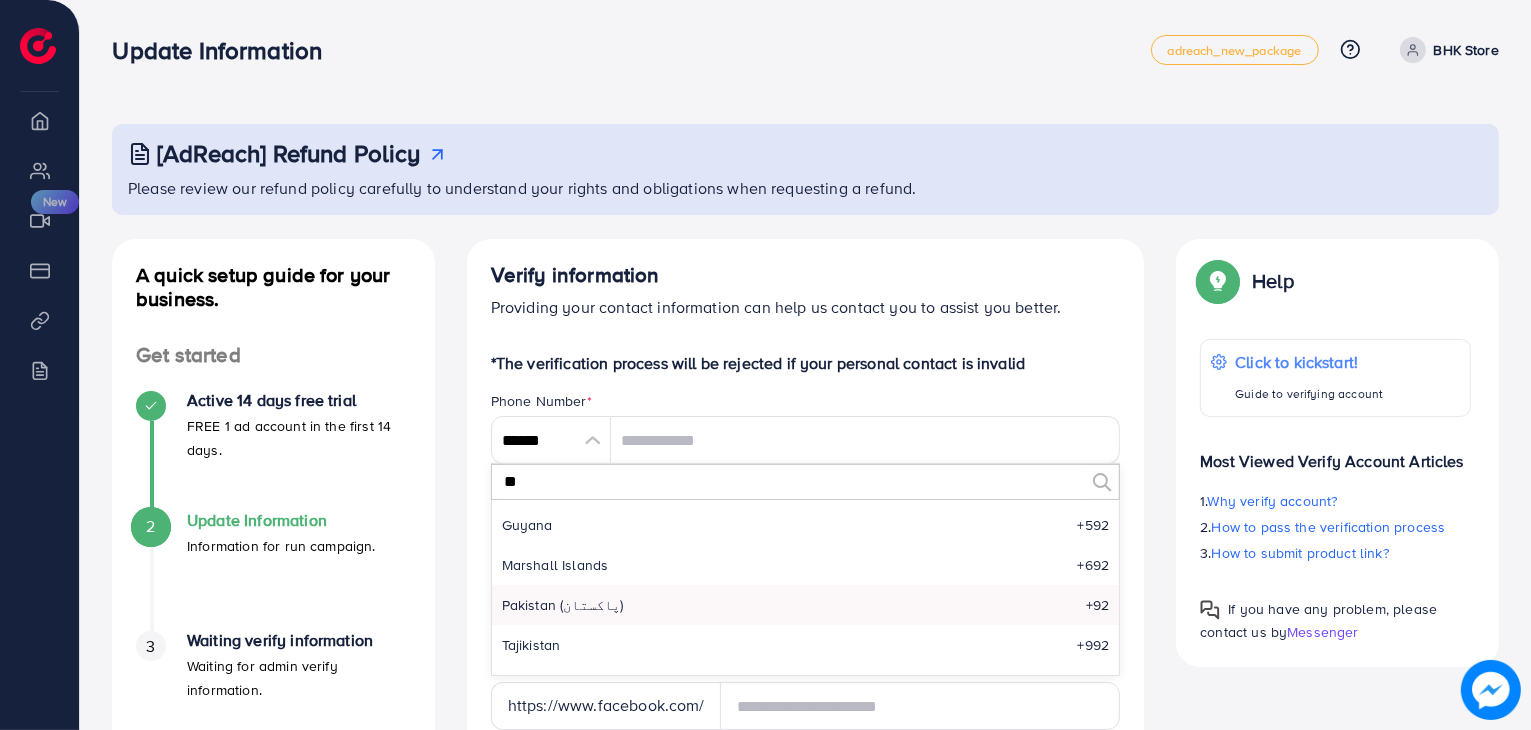 click on "Pakistan (‫پاکستان‬‎) +92" at bounding box center (806, 605) 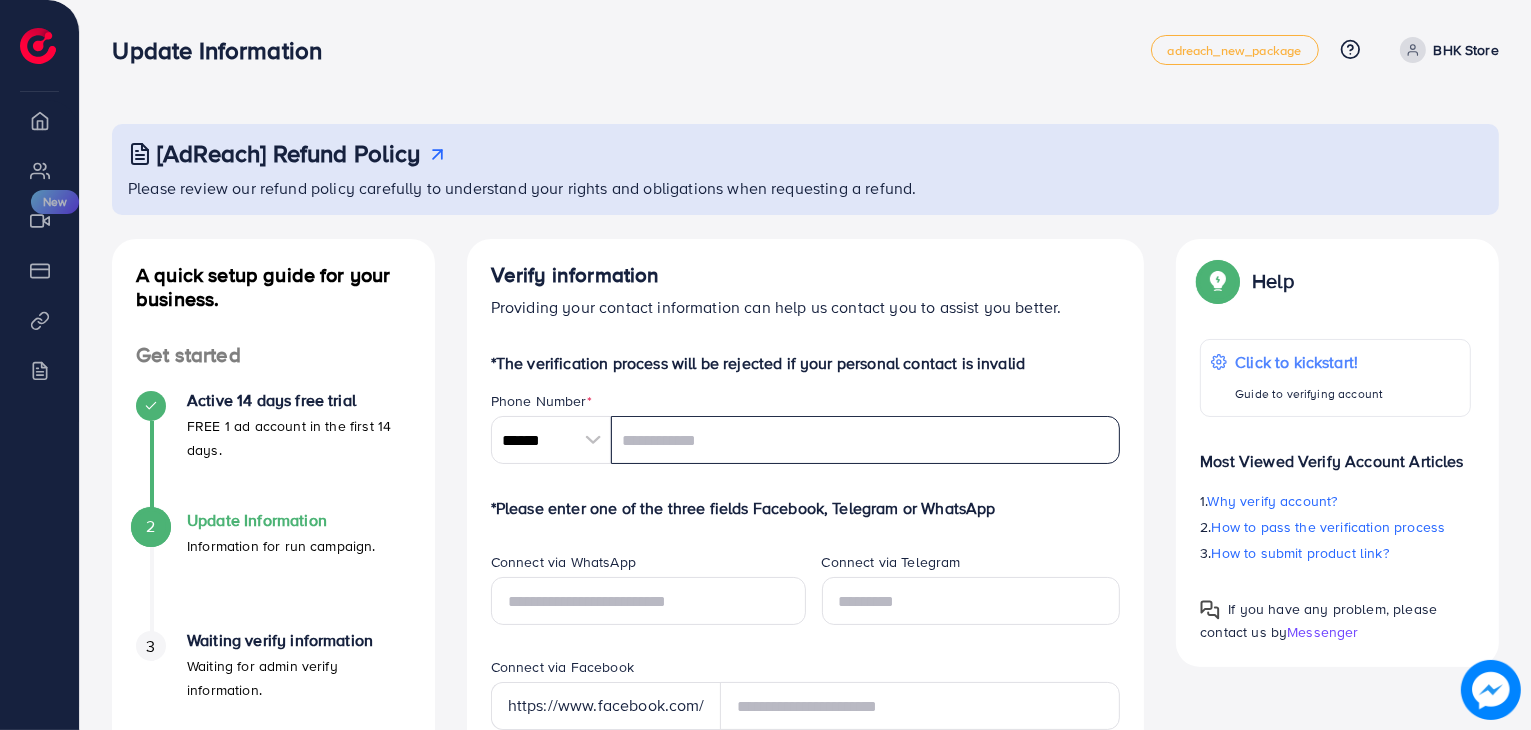 click at bounding box center [866, 440] 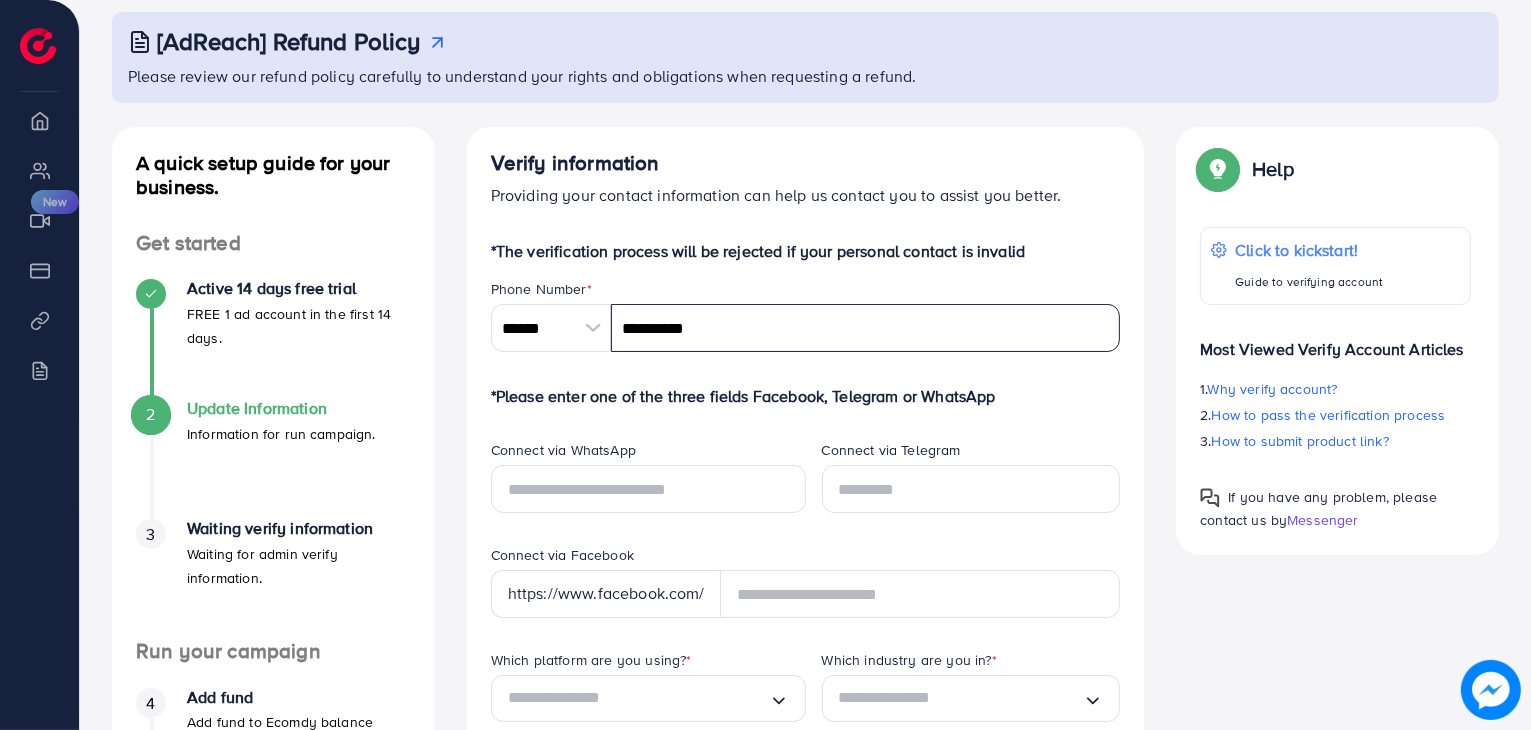 scroll, scrollTop: 300, scrollLeft: 0, axis: vertical 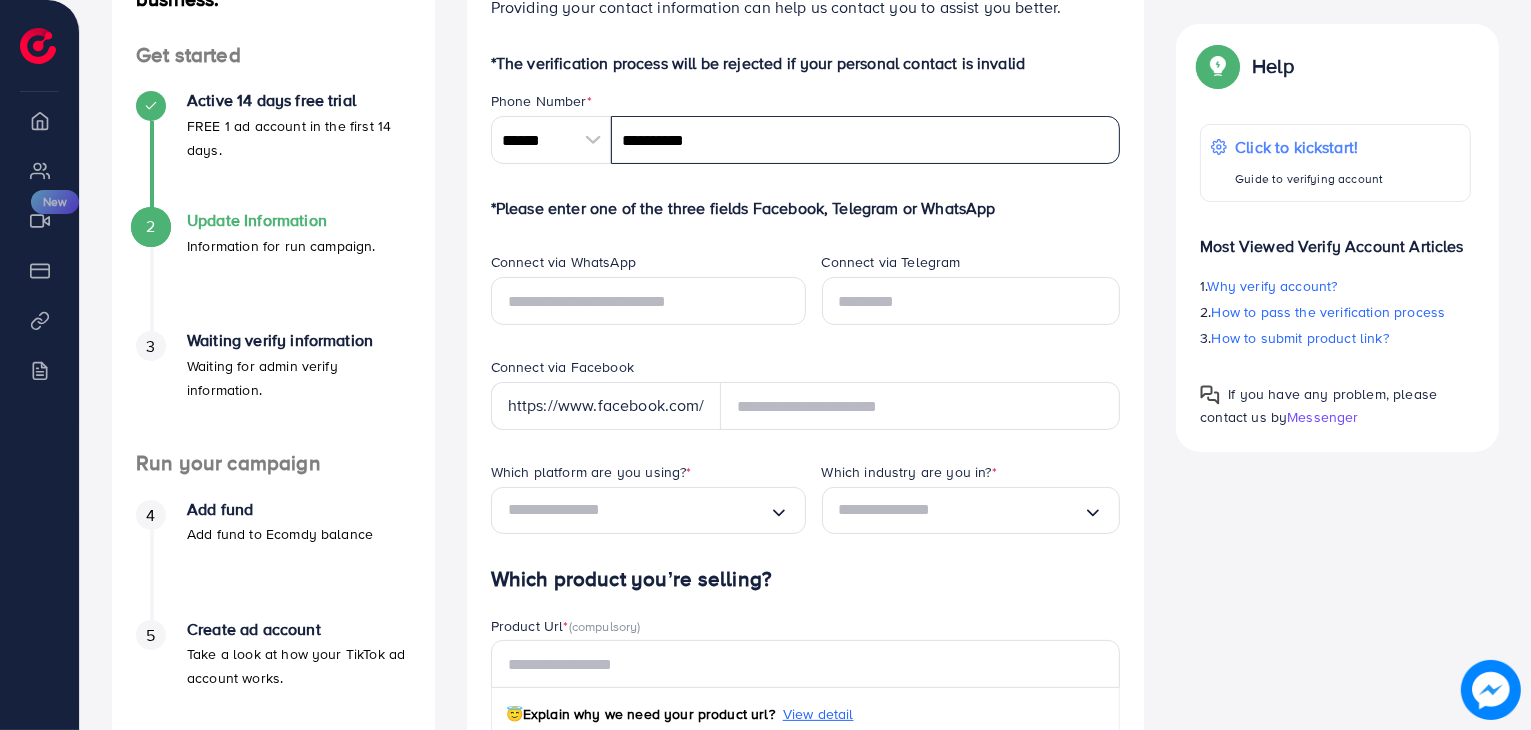 type on "**********" 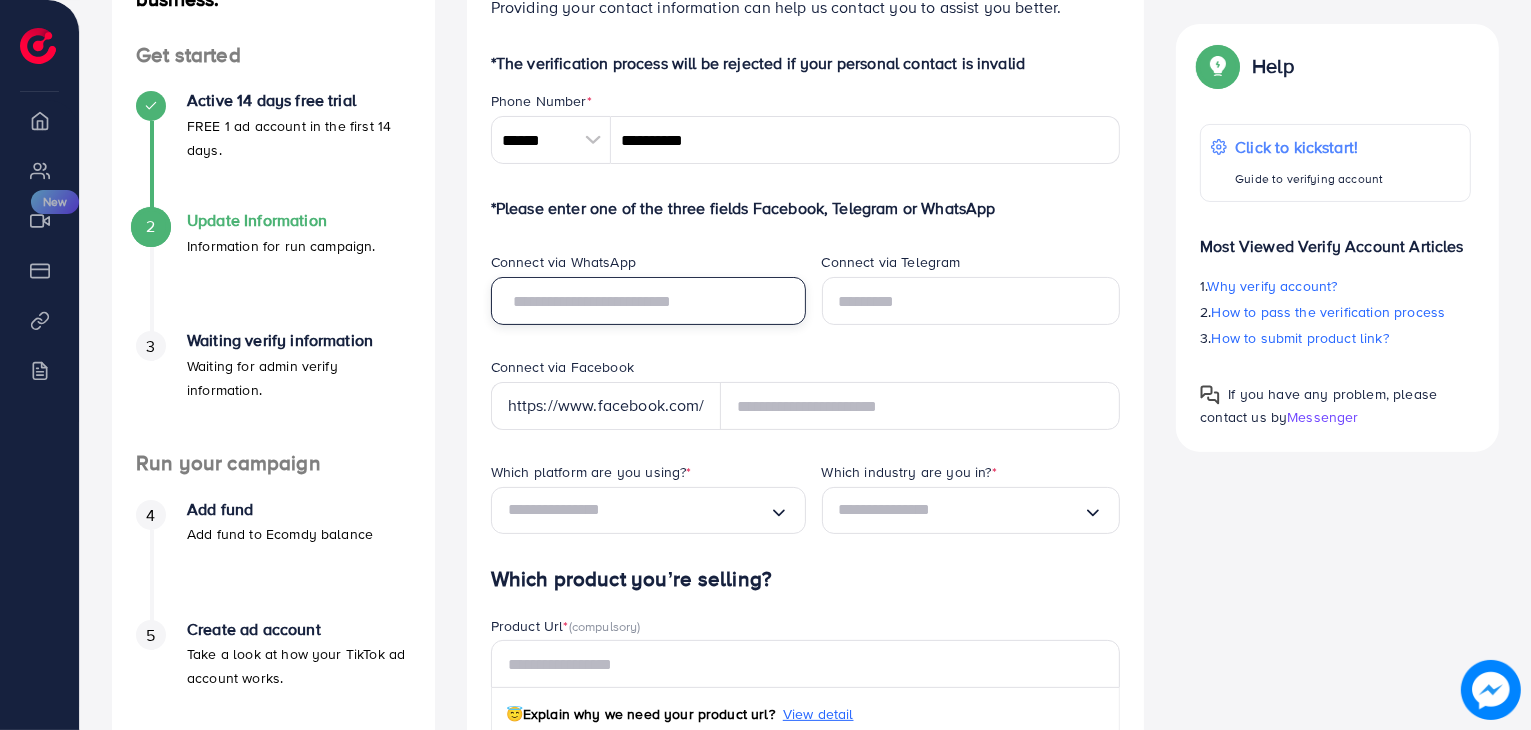 click at bounding box center (648, 301) 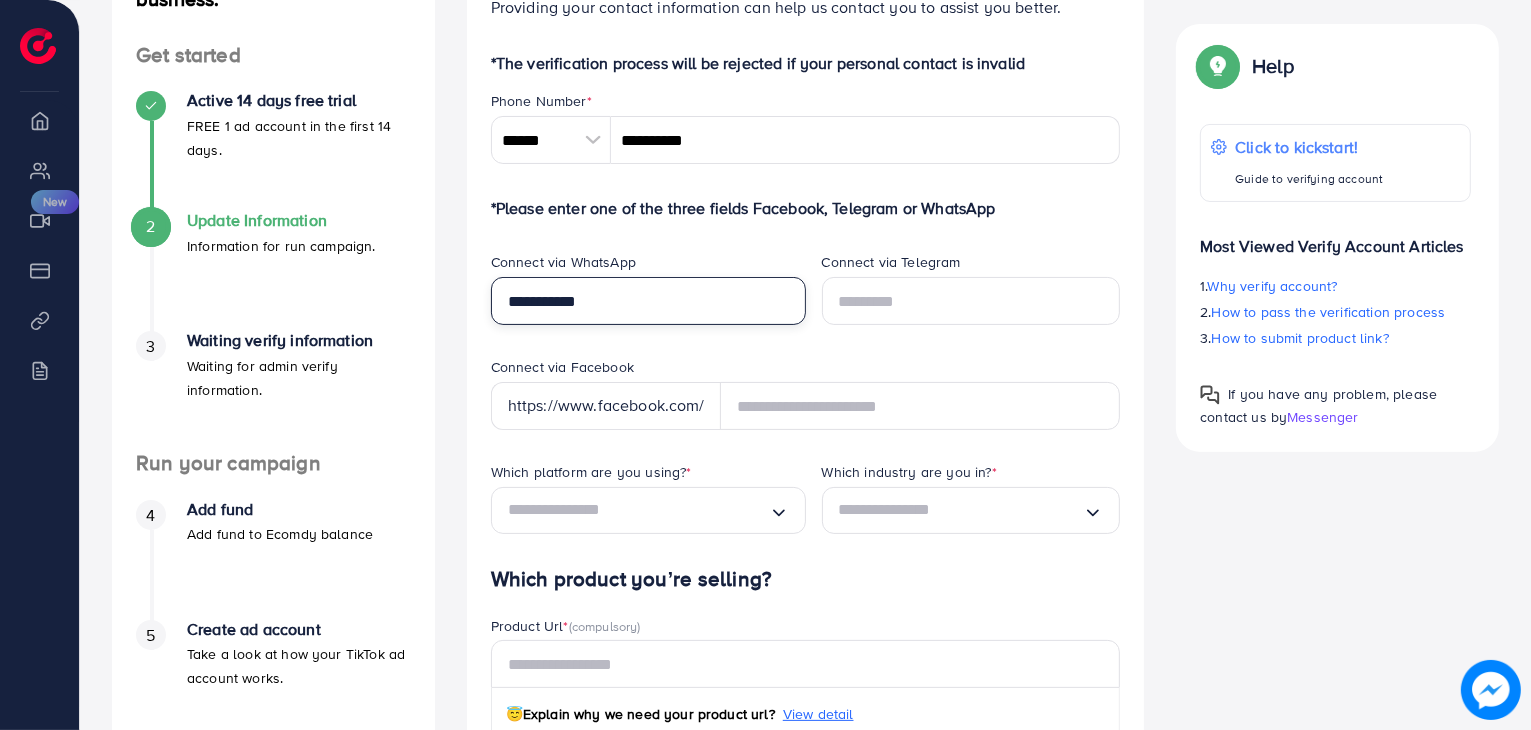 type on "**********" 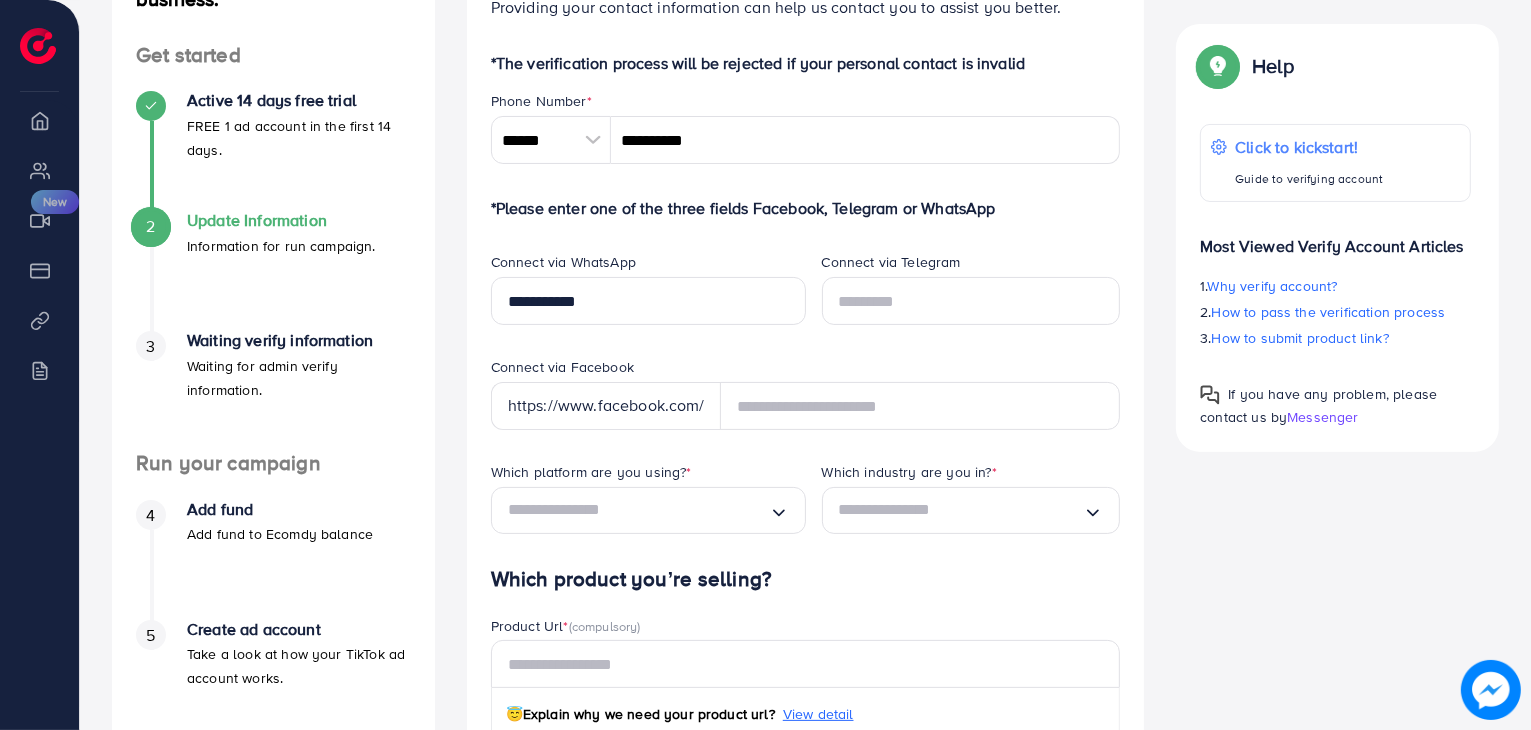 click on "**********" at bounding box center (640, 304) 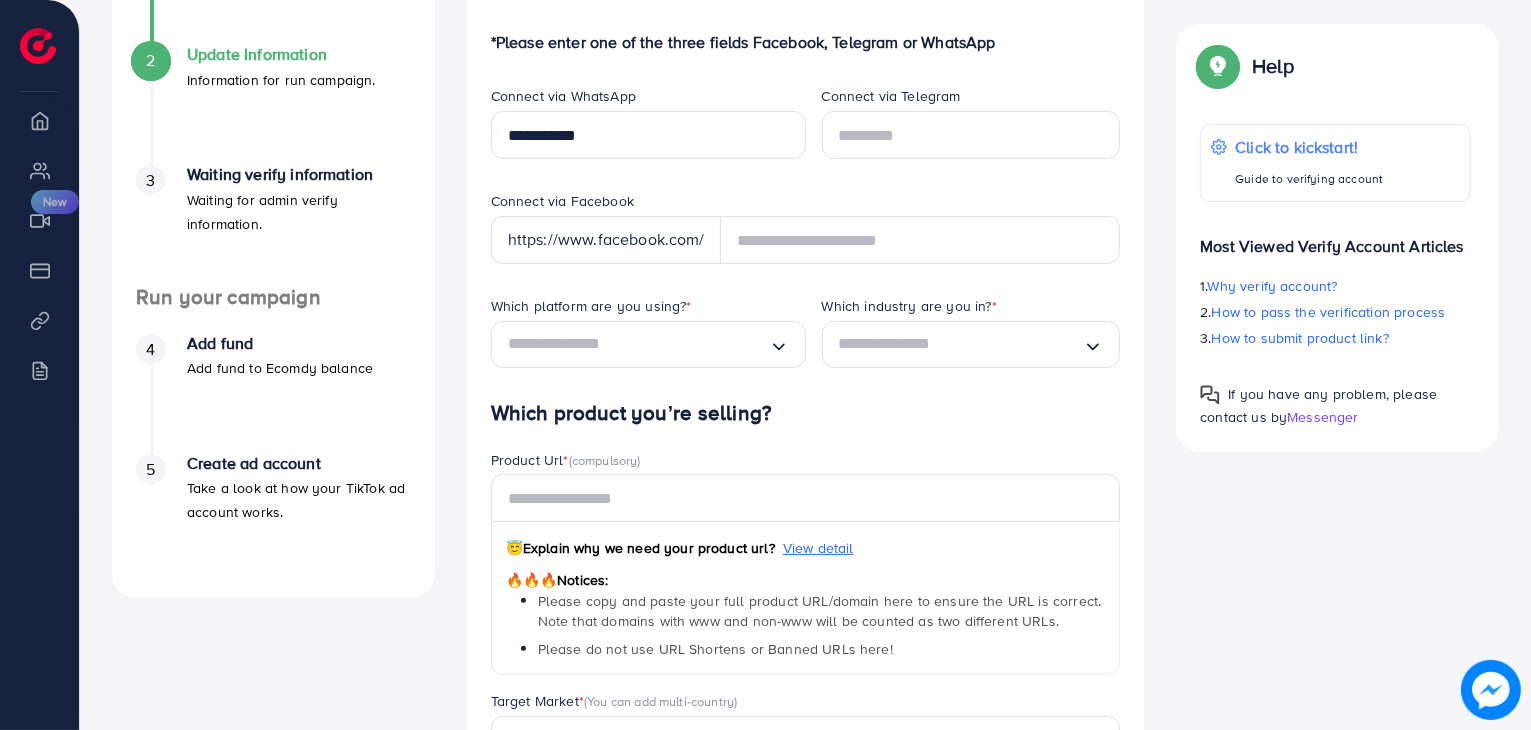 scroll, scrollTop: 500, scrollLeft: 0, axis: vertical 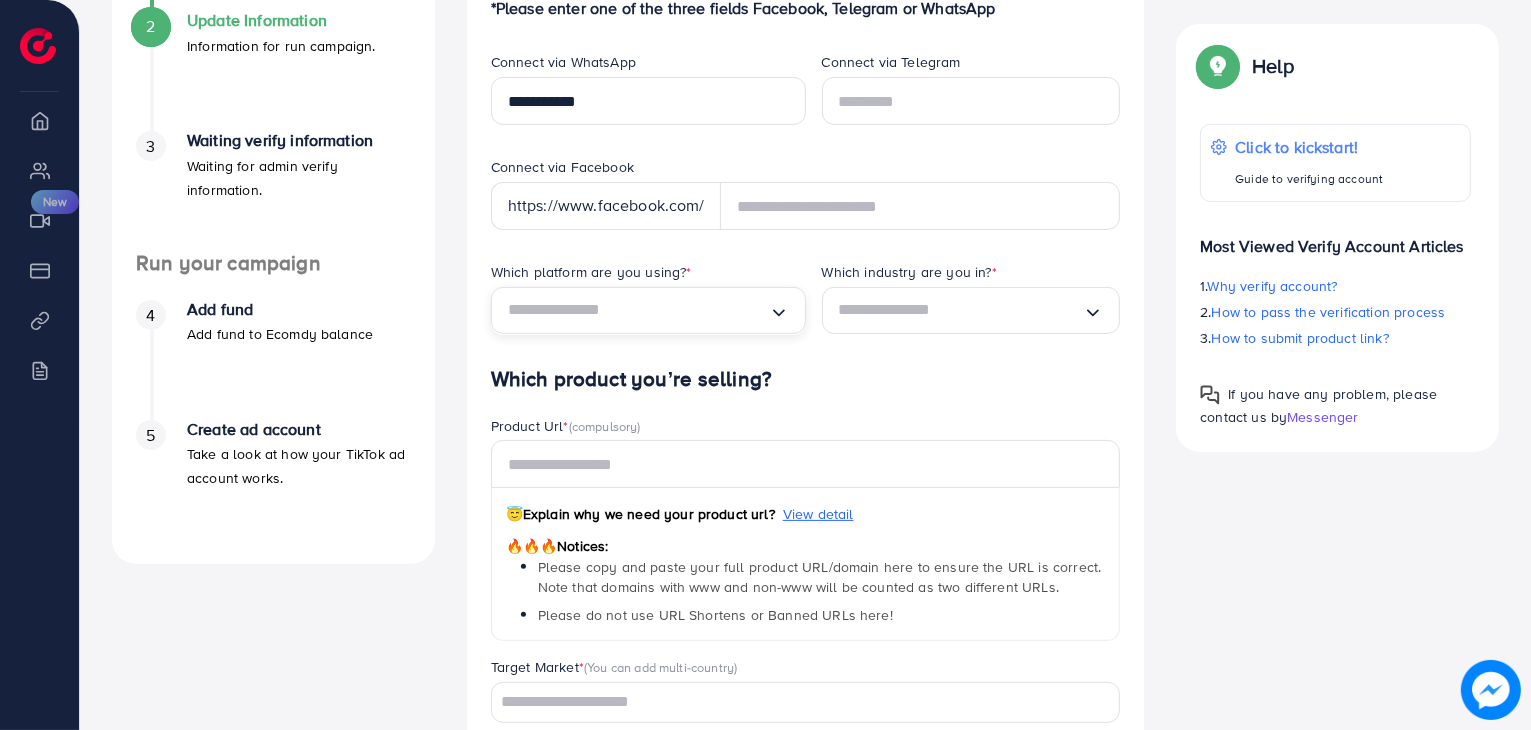 click at bounding box center [638, 310] 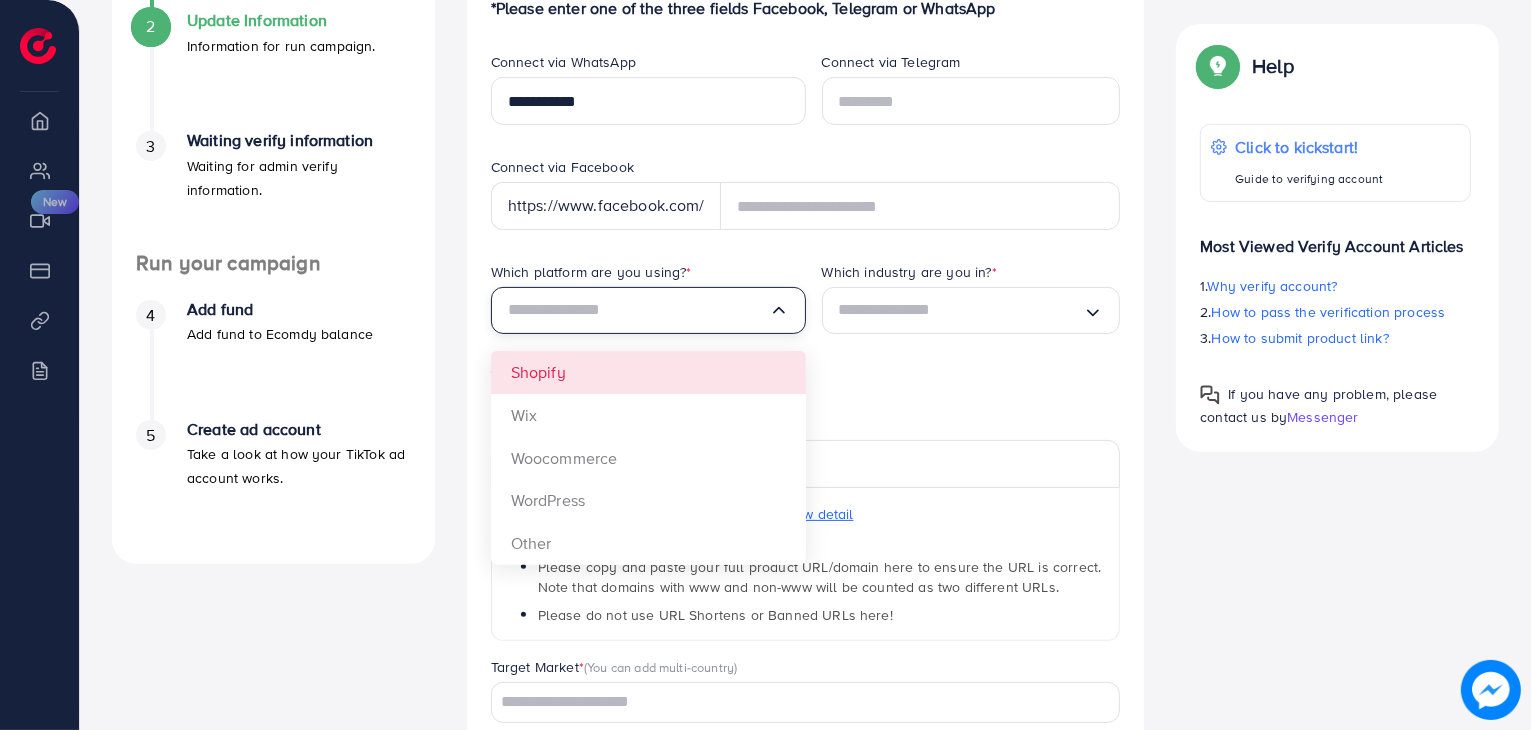 click on "Which platform are you using?  *           Loading...
Shopify
Wix
Woocommerce
WordPress
Other" at bounding box center [640, 314] 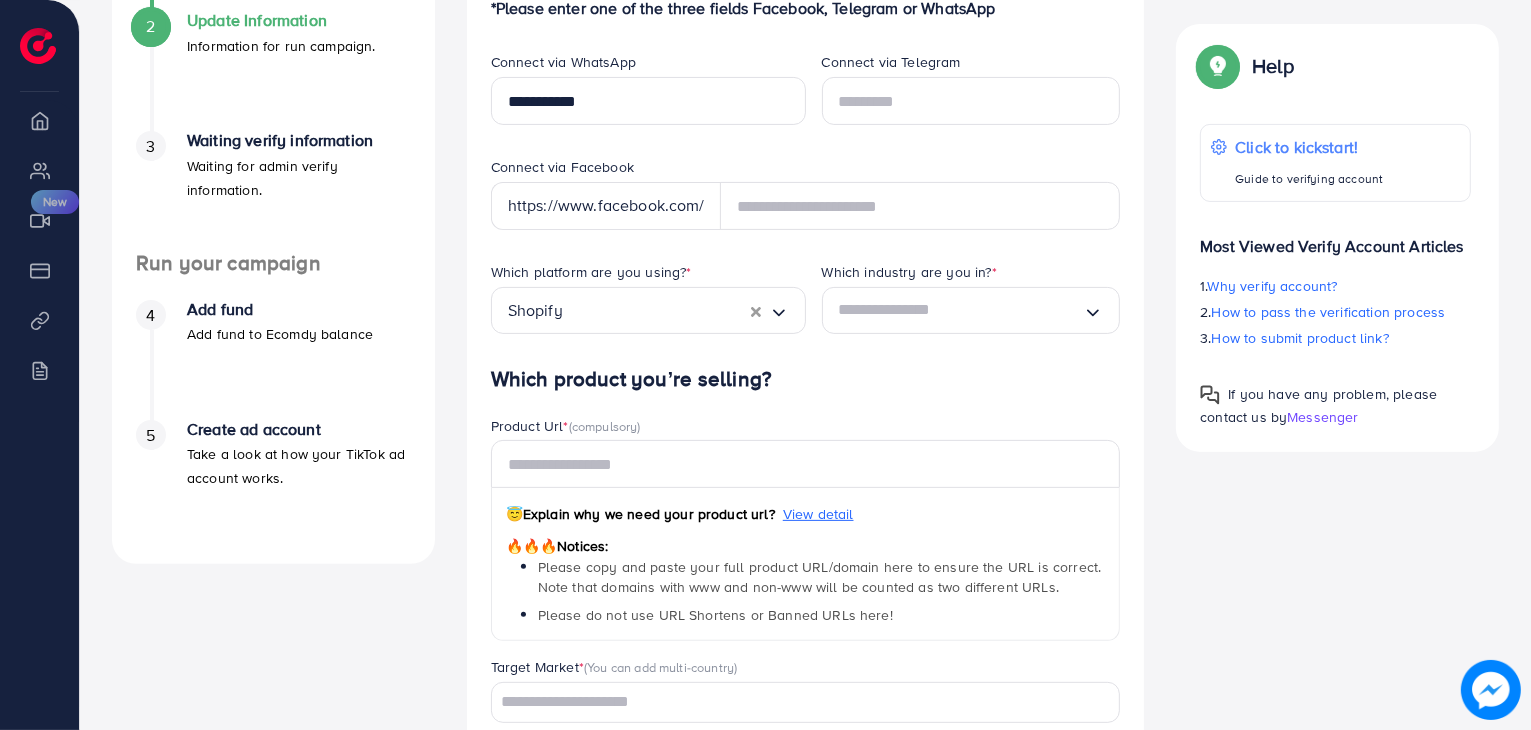 click on "Loading..." at bounding box center [971, 311] 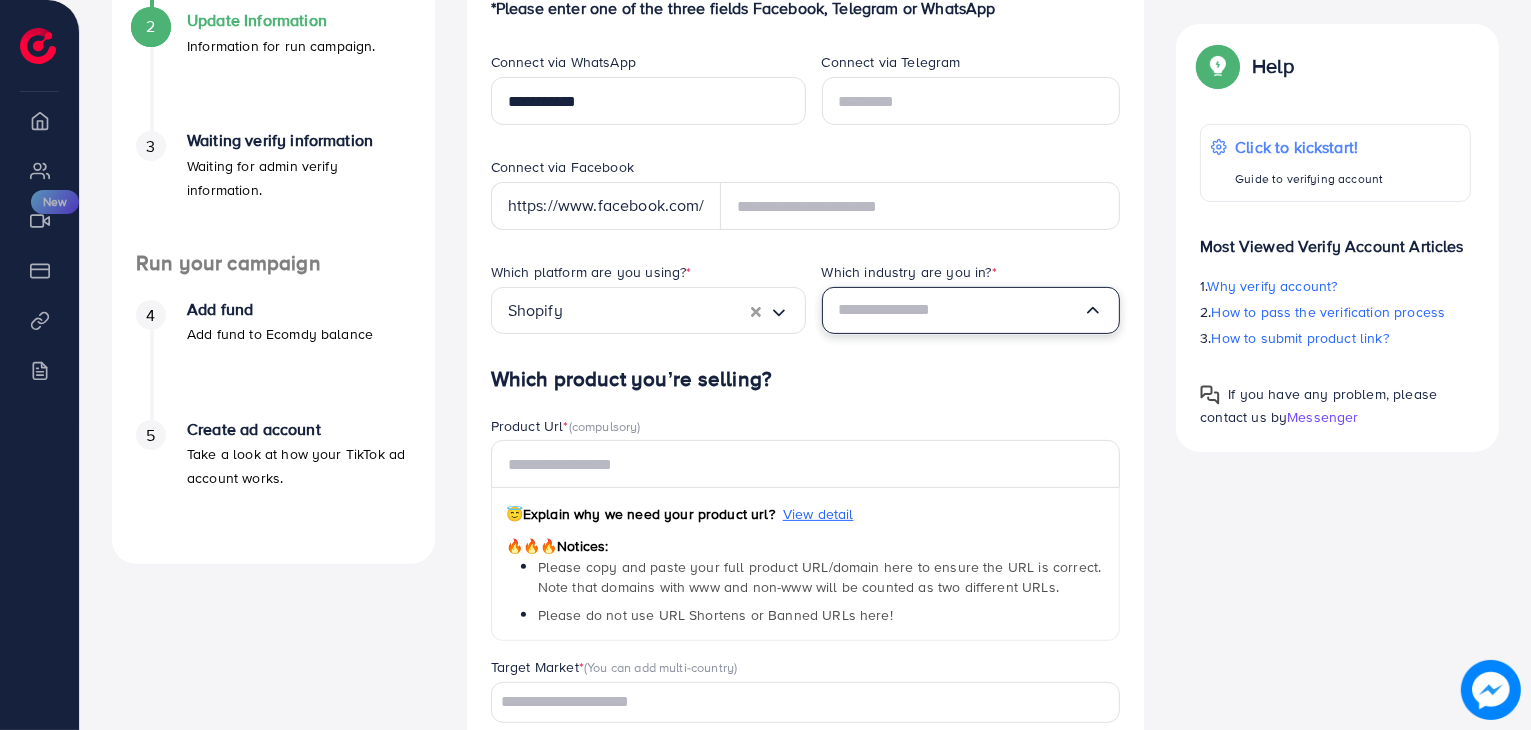 click at bounding box center [961, 310] 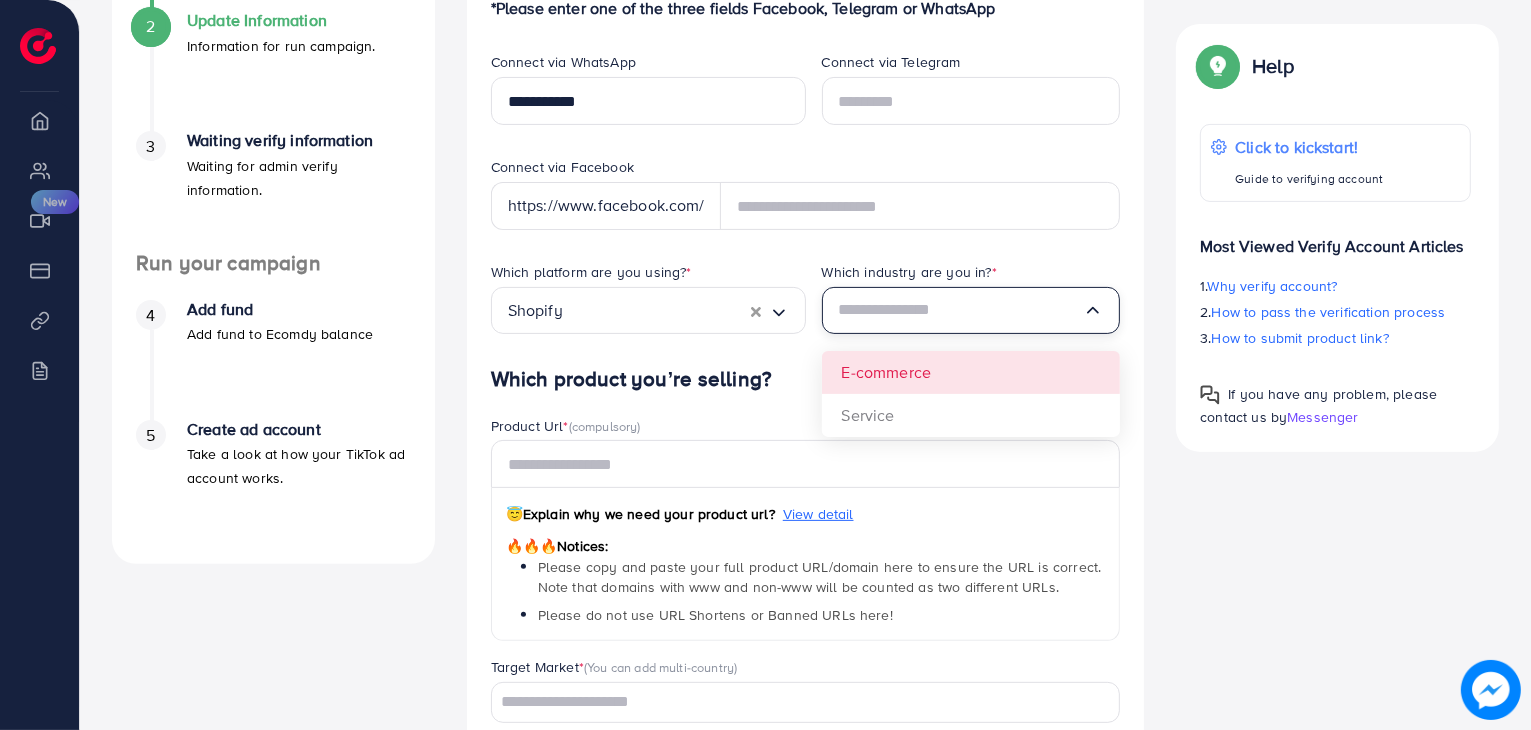click on "Which platform are you using?  *
Shopify
Loading...      Which industry are you in?  *           Loading...
E-commerce
Service" at bounding box center (806, 314) 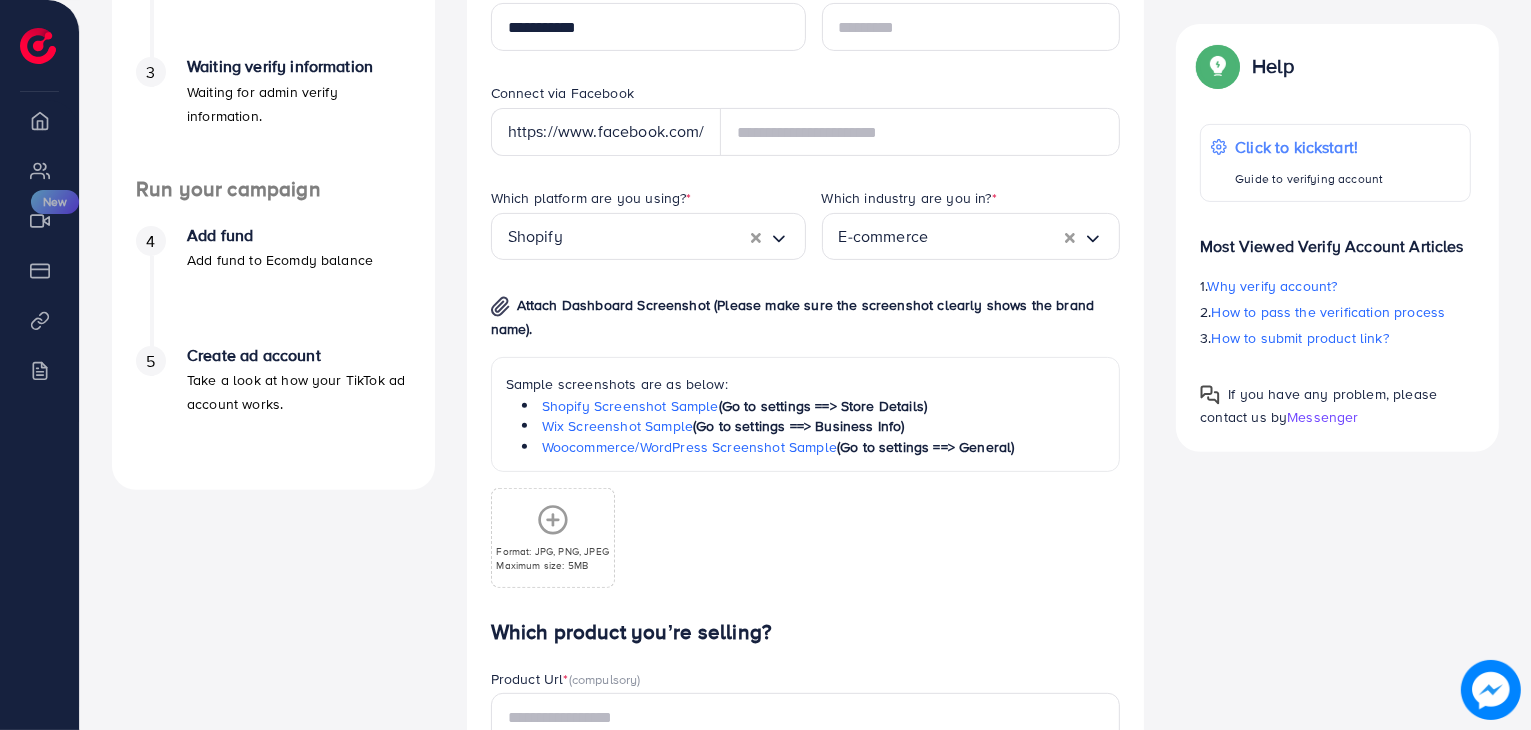 scroll, scrollTop: 700, scrollLeft: 0, axis: vertical 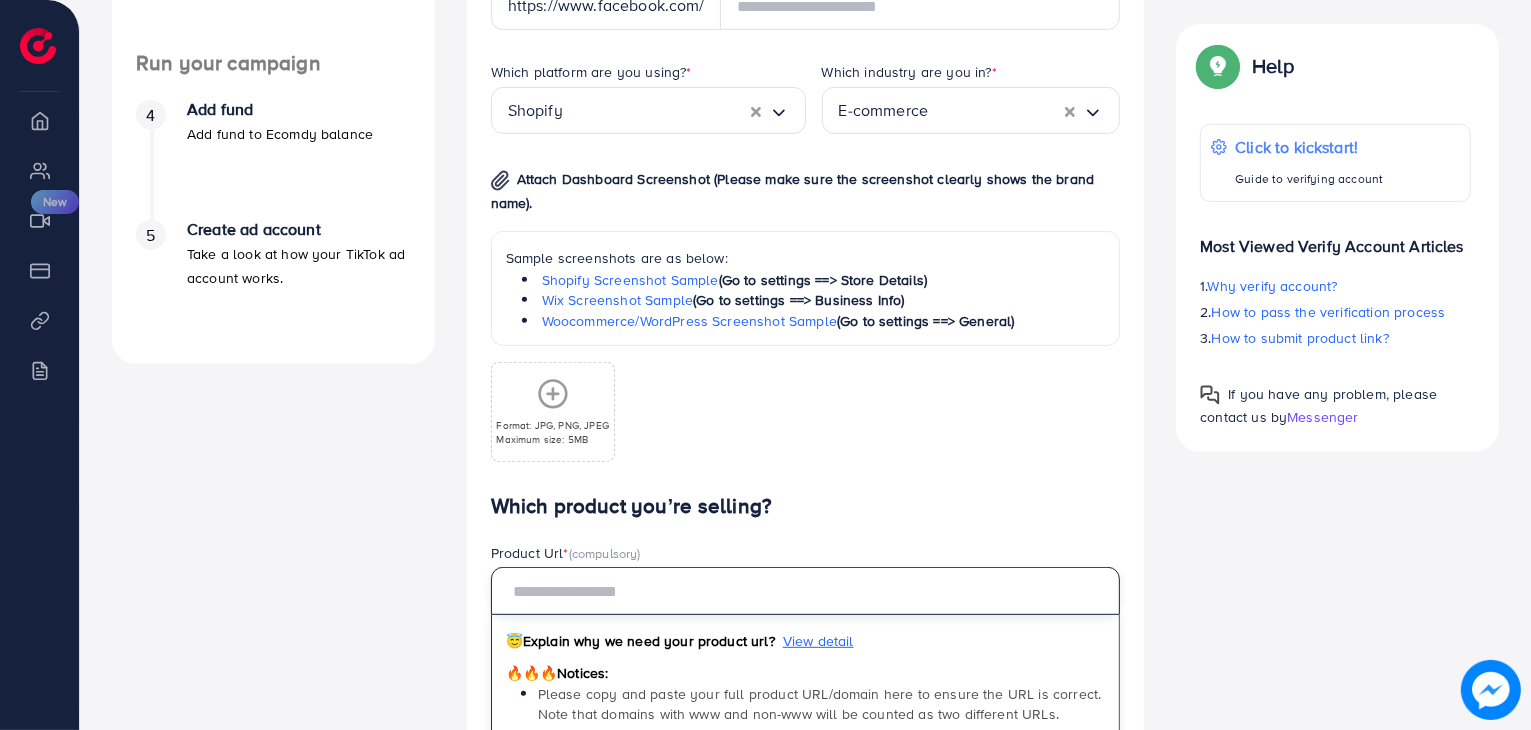 click at bounding box center [806, 591] 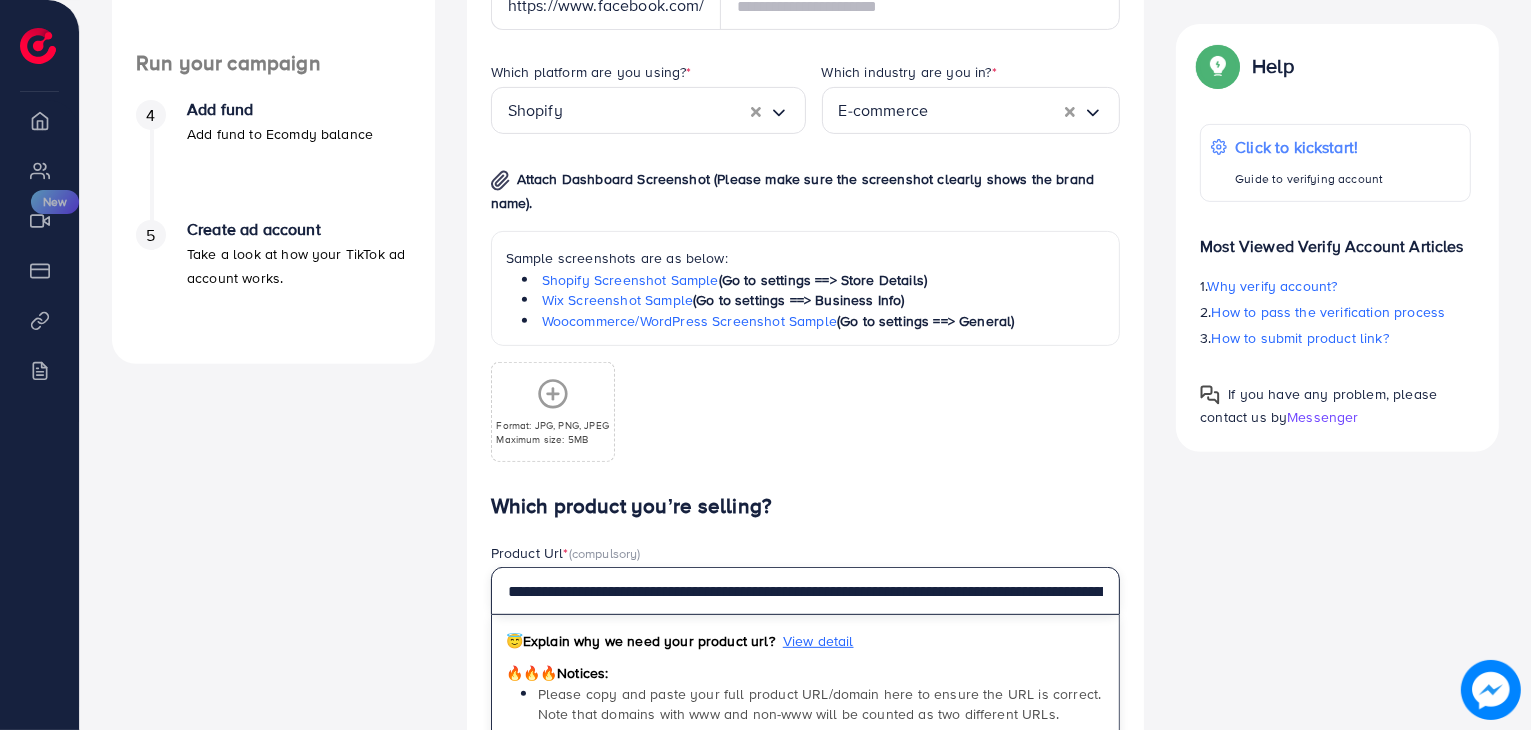 scroll, scrollTop: 0, scrollLeft: 411, axis: horizontal 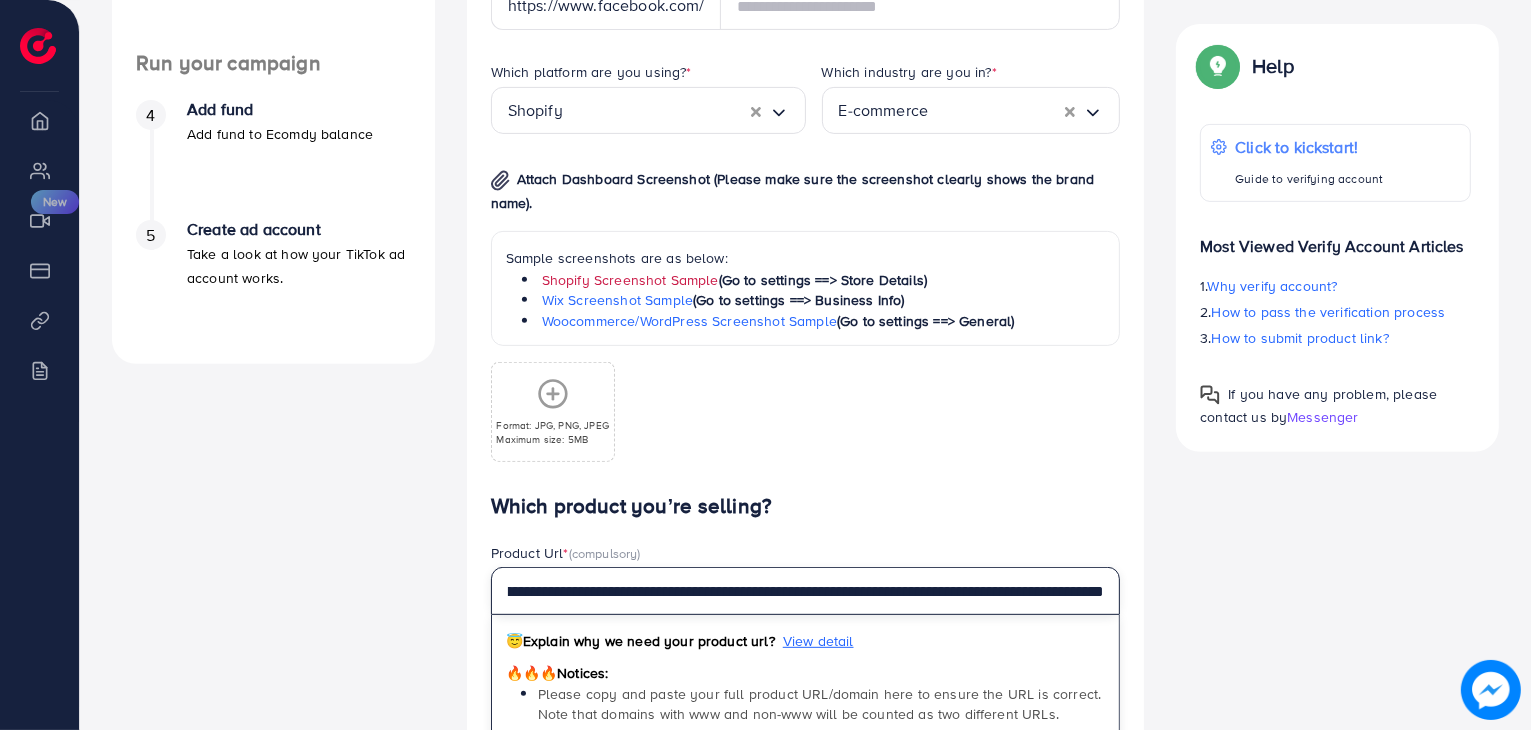 type on "**********" 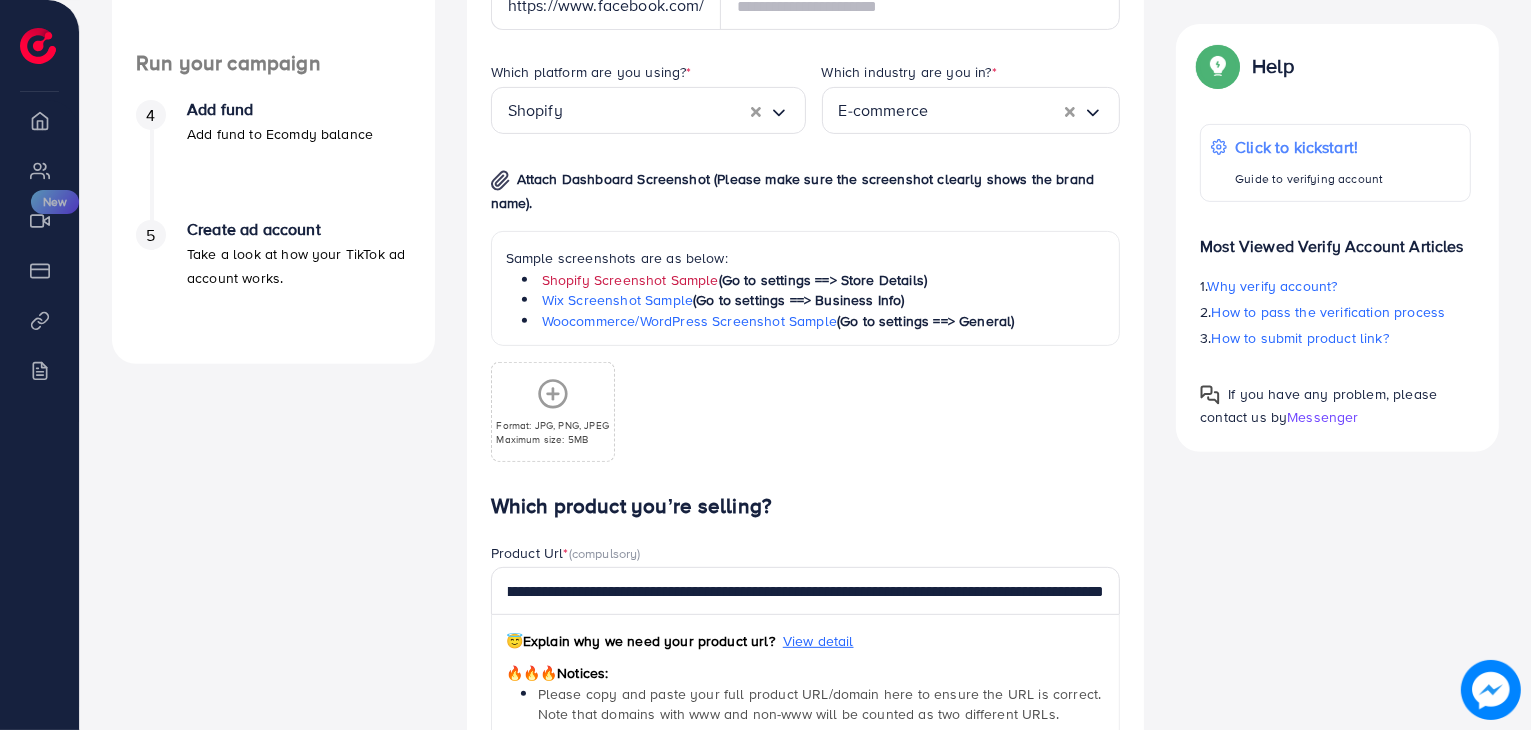 click on "Shopify Screenshot Sample" at bounding box center [630, 280] 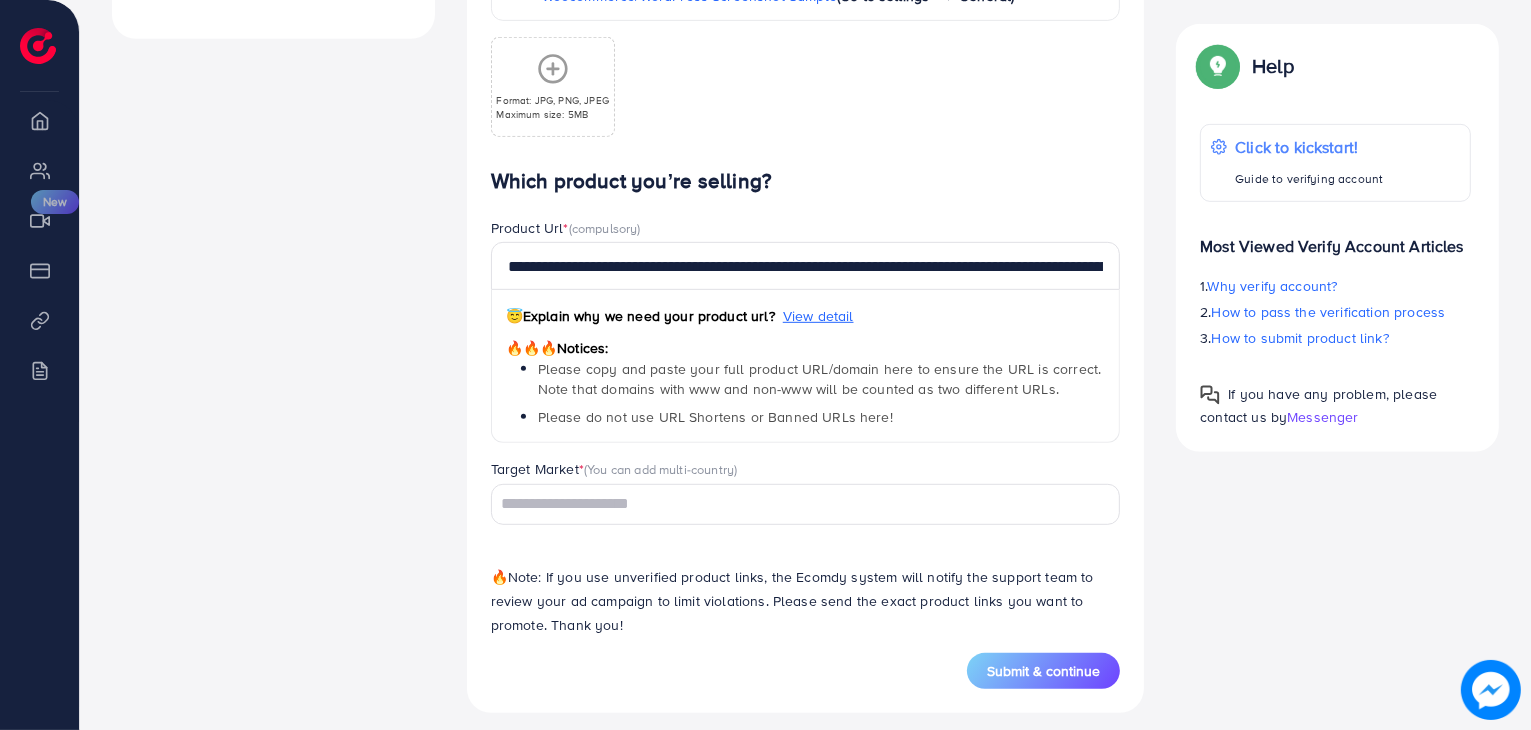 scroll, scrollTop: 1039, scrollLeft: 0, axis: vertical 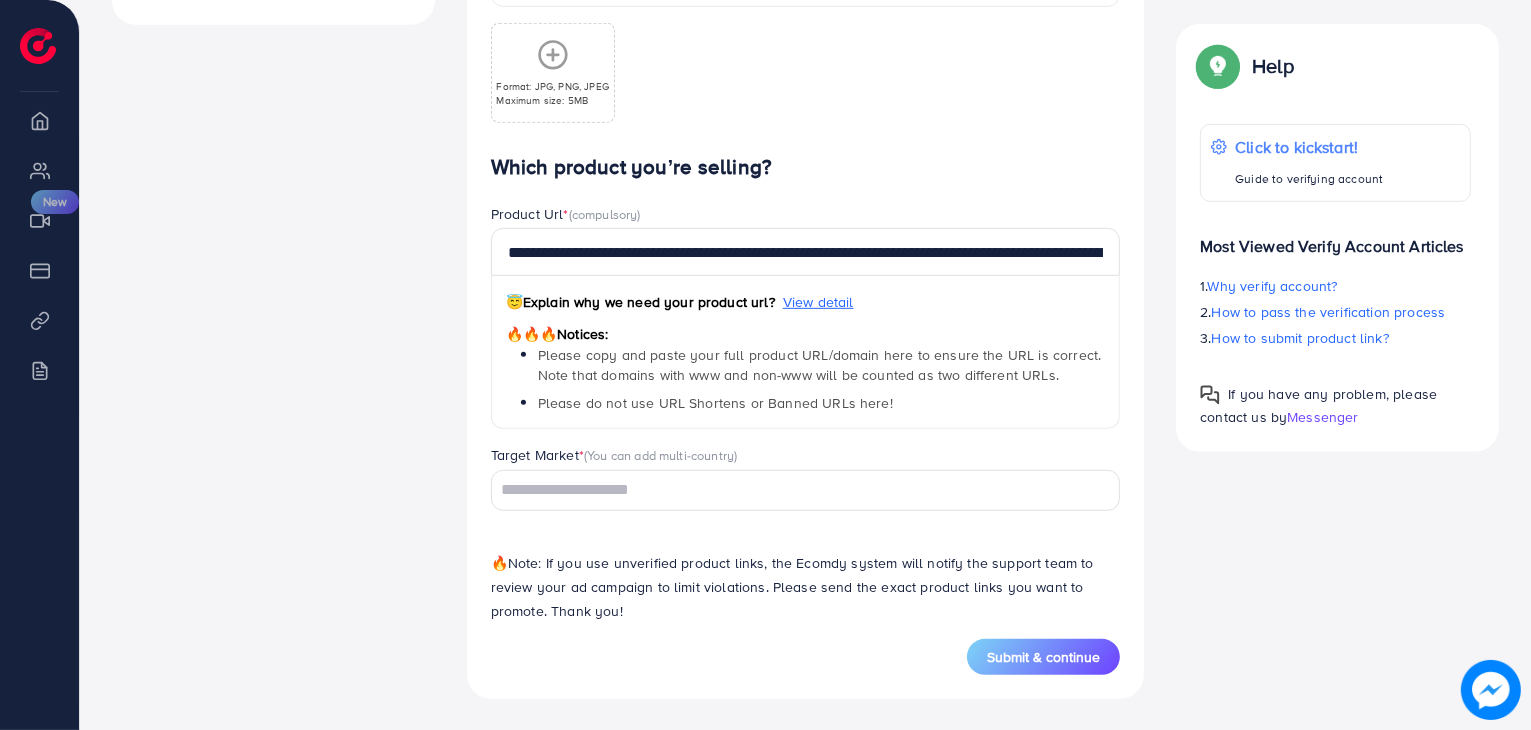 click on "**********" at bounding box center (806, 397) 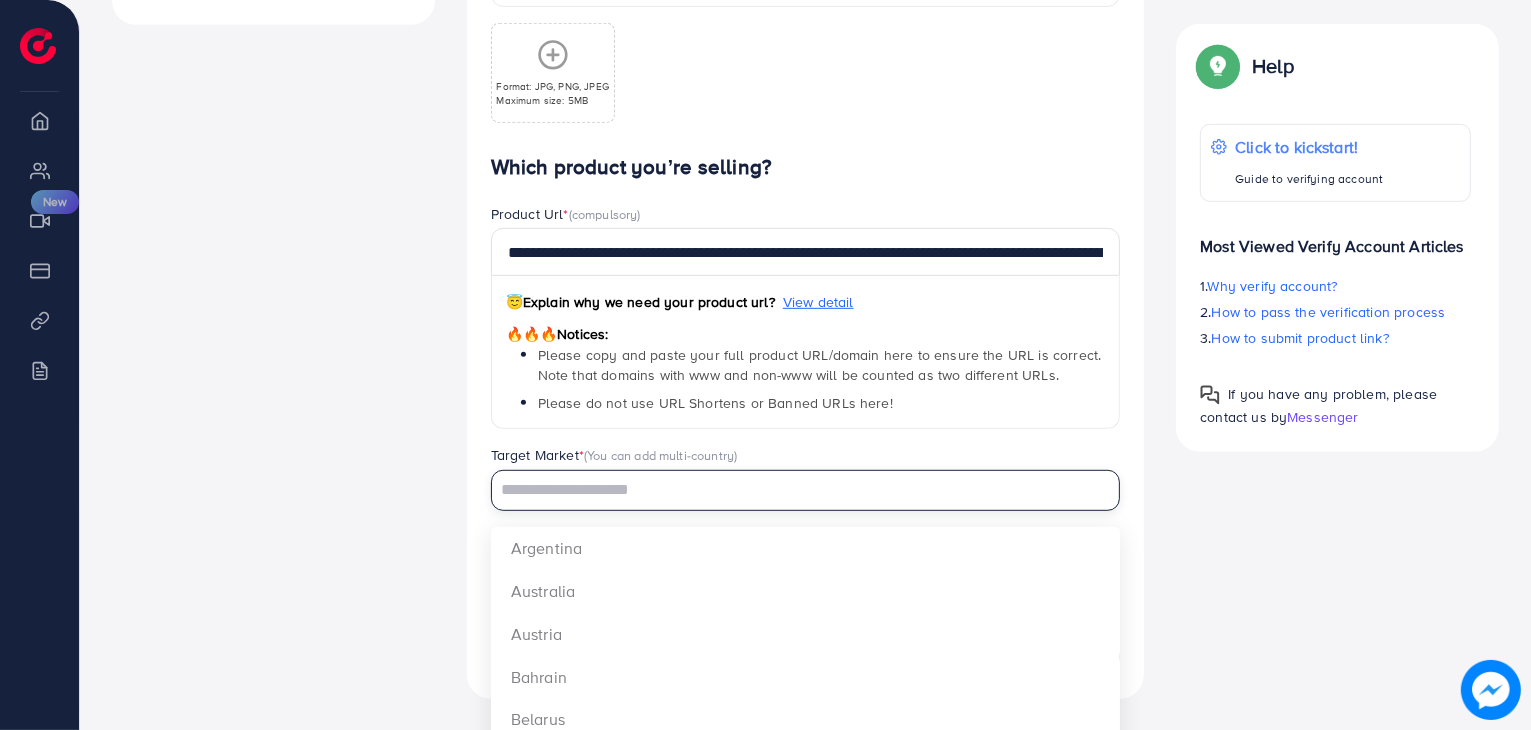 type on "********" 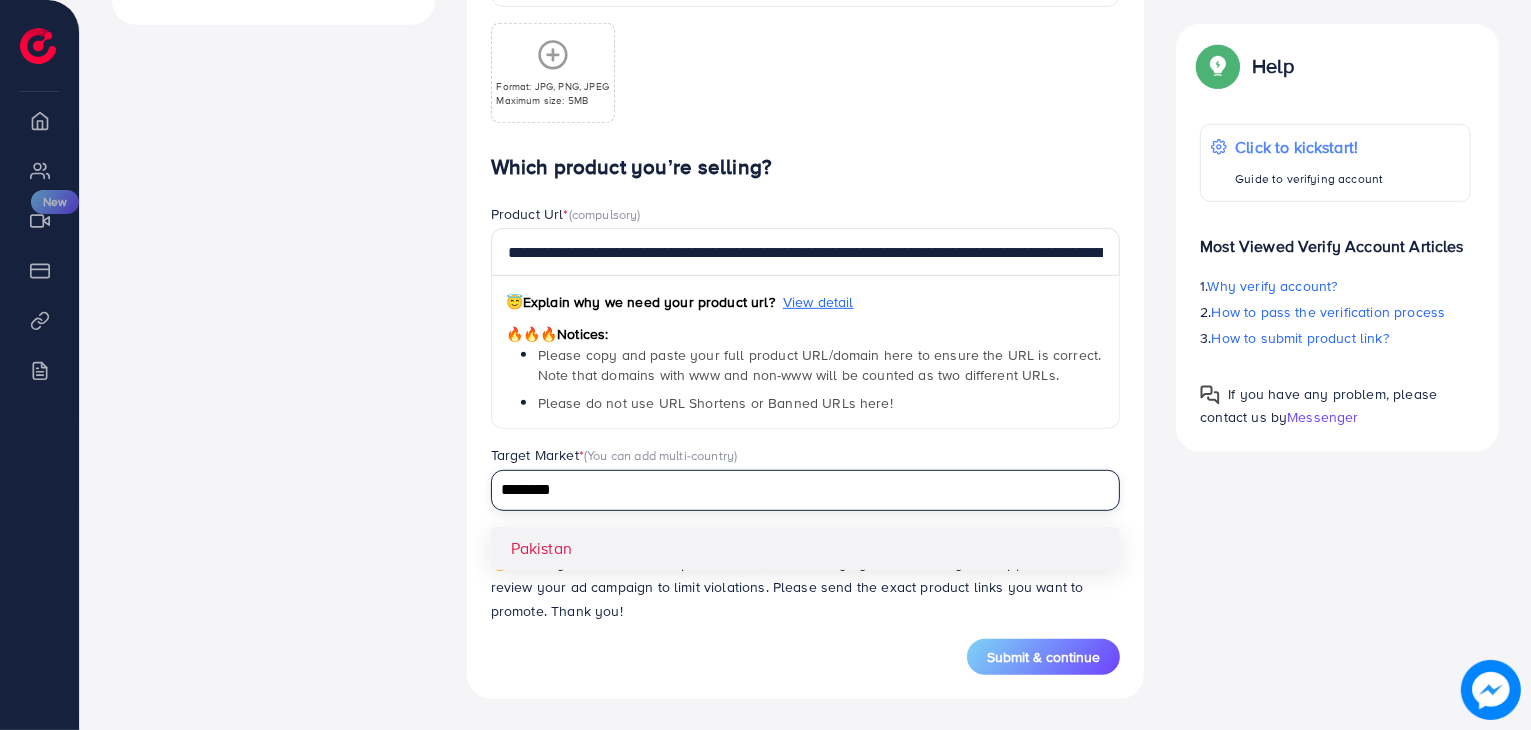 type 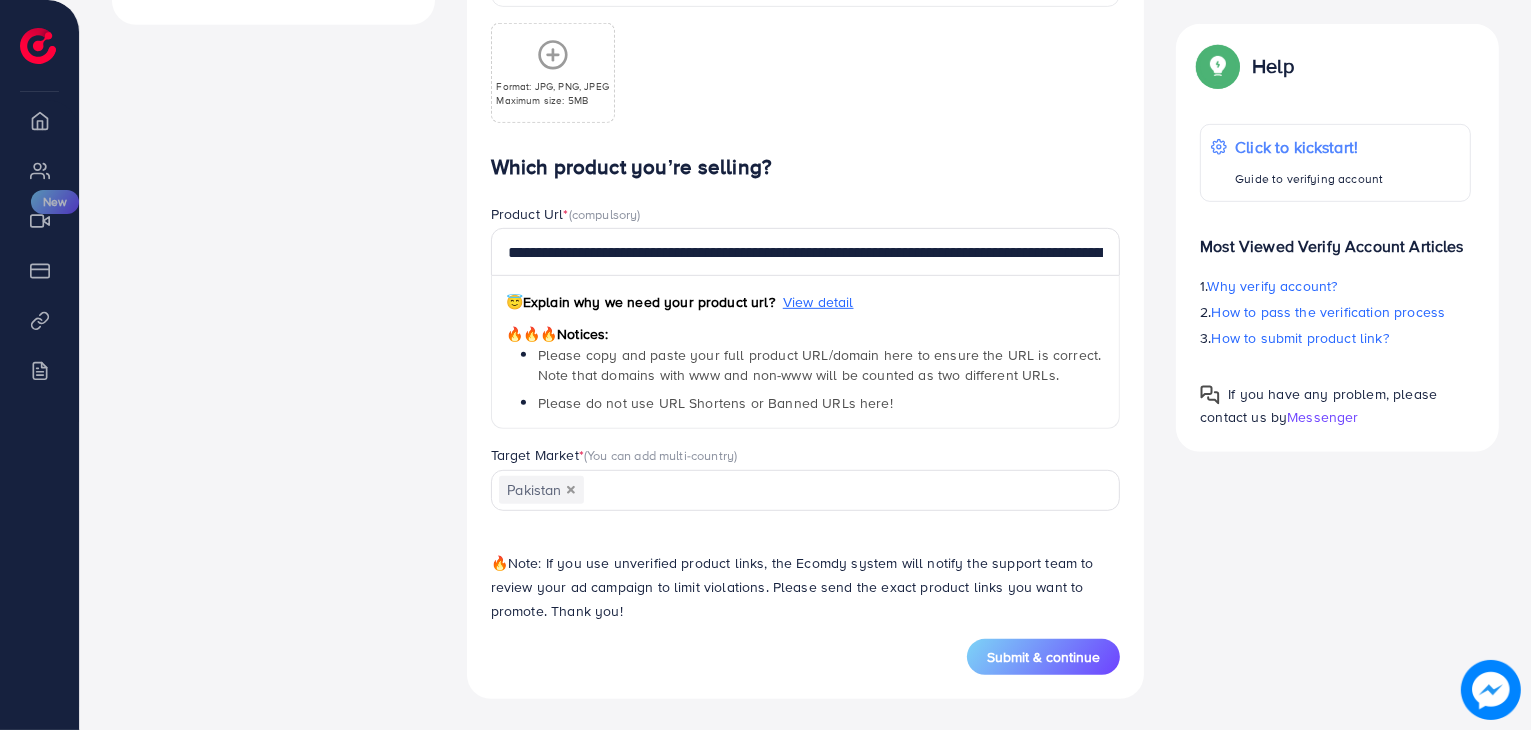 click on "**********" at bounding box center (806, 397) 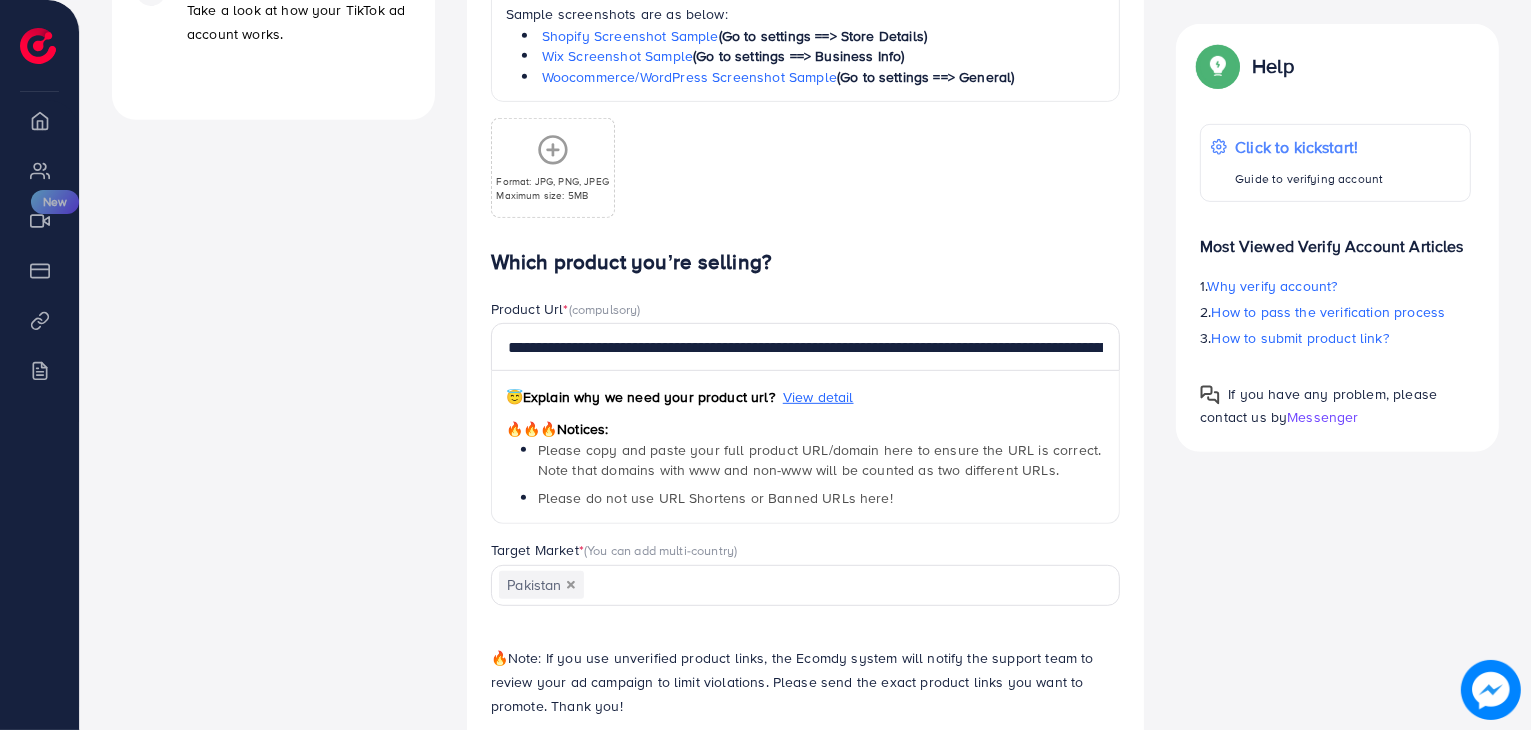 scroll, scrollTop: 739, scrollLeft: 0, axis: vertical 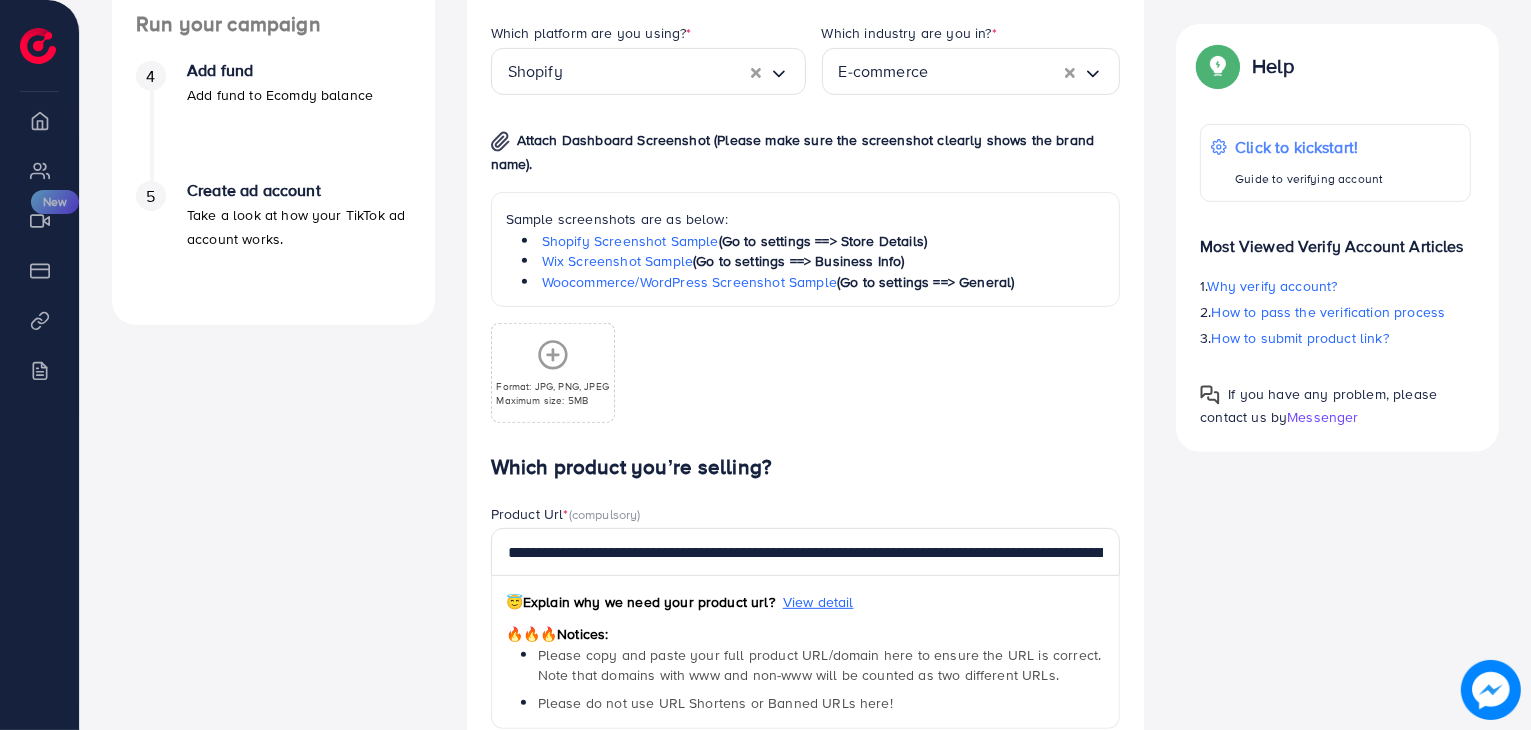 click on "Which platform are you using?  *
Shopify
Loading...      Which industry are you in?  *
E-commerce
Loading...     Attach Dashboard Screenshot (Please make sure the screenshot clearly shows the brand name).  Sample screenshots are as below:   Shopify Screenshot Sample   (Go to settings ==> Store Details)   Wix Screenshot Sample   (Go to settings ==> Business Info)   Woocommerce/WordPress Screenshot Sample   (Go to settings ==> General)   Format: JPG, PNG, JPEG   Maximum size: 5MB" at bounding box center (806, 239) 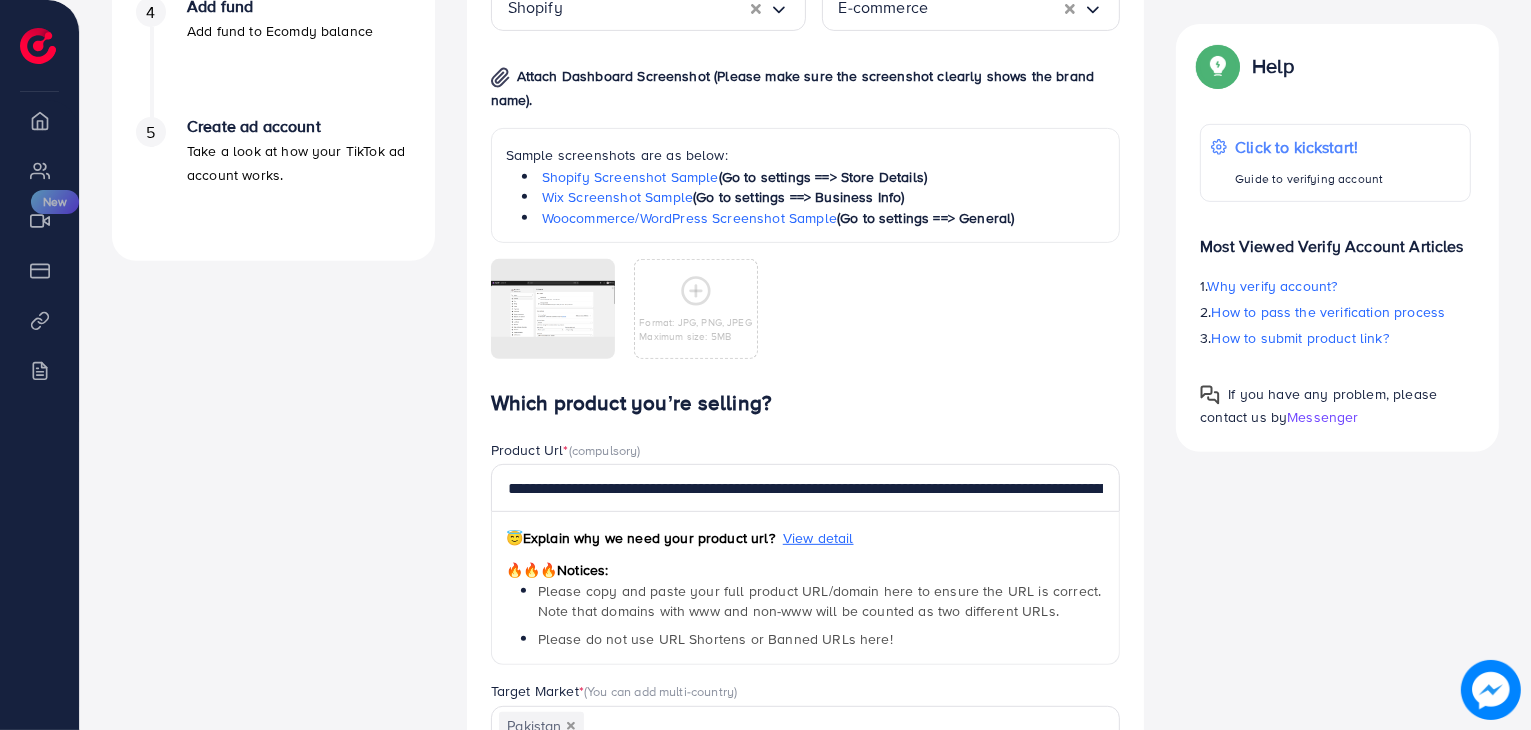 scroll, scrollTop: 1039, scrollLeft: 0, axis: vertical 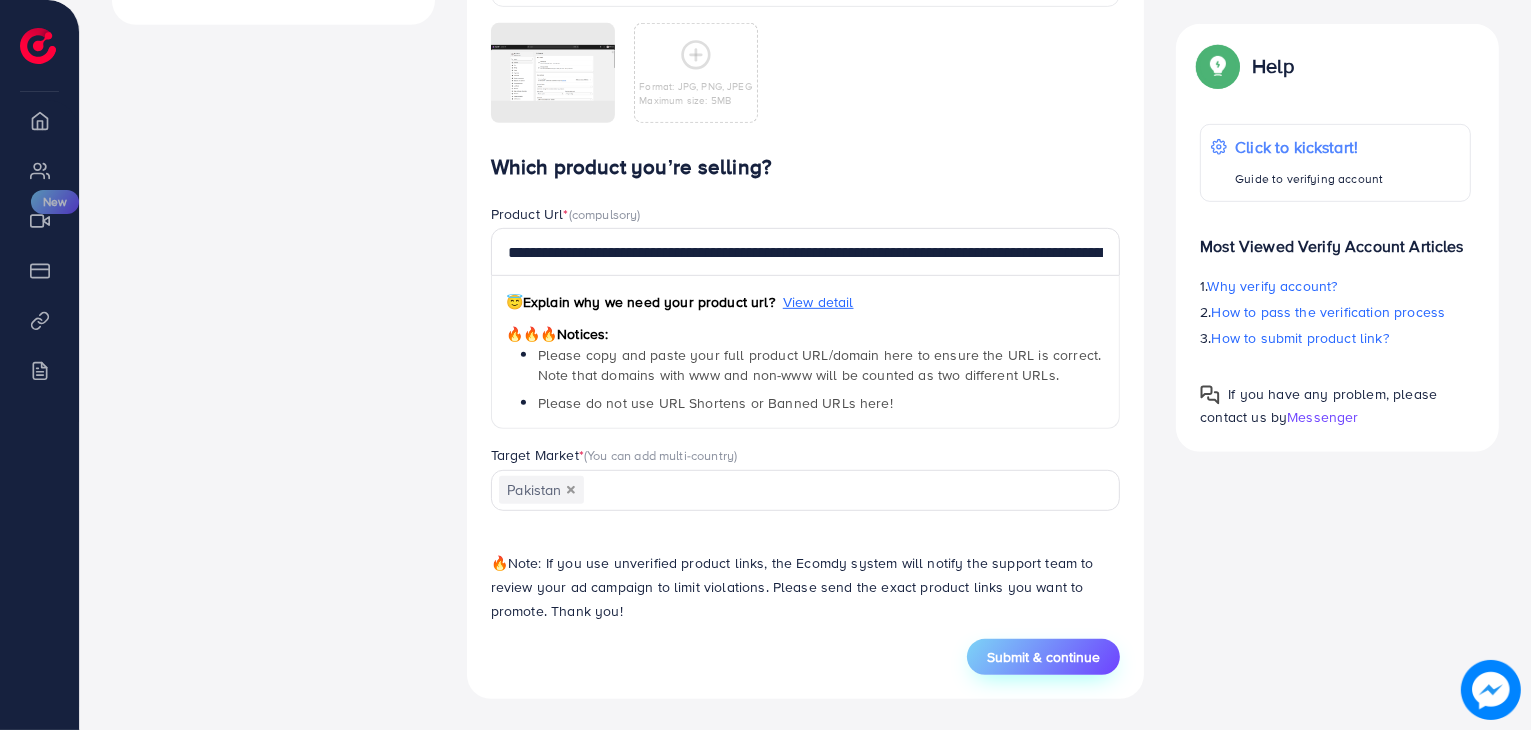 click on "Submit & continue" at bounding box center [1043, 657] 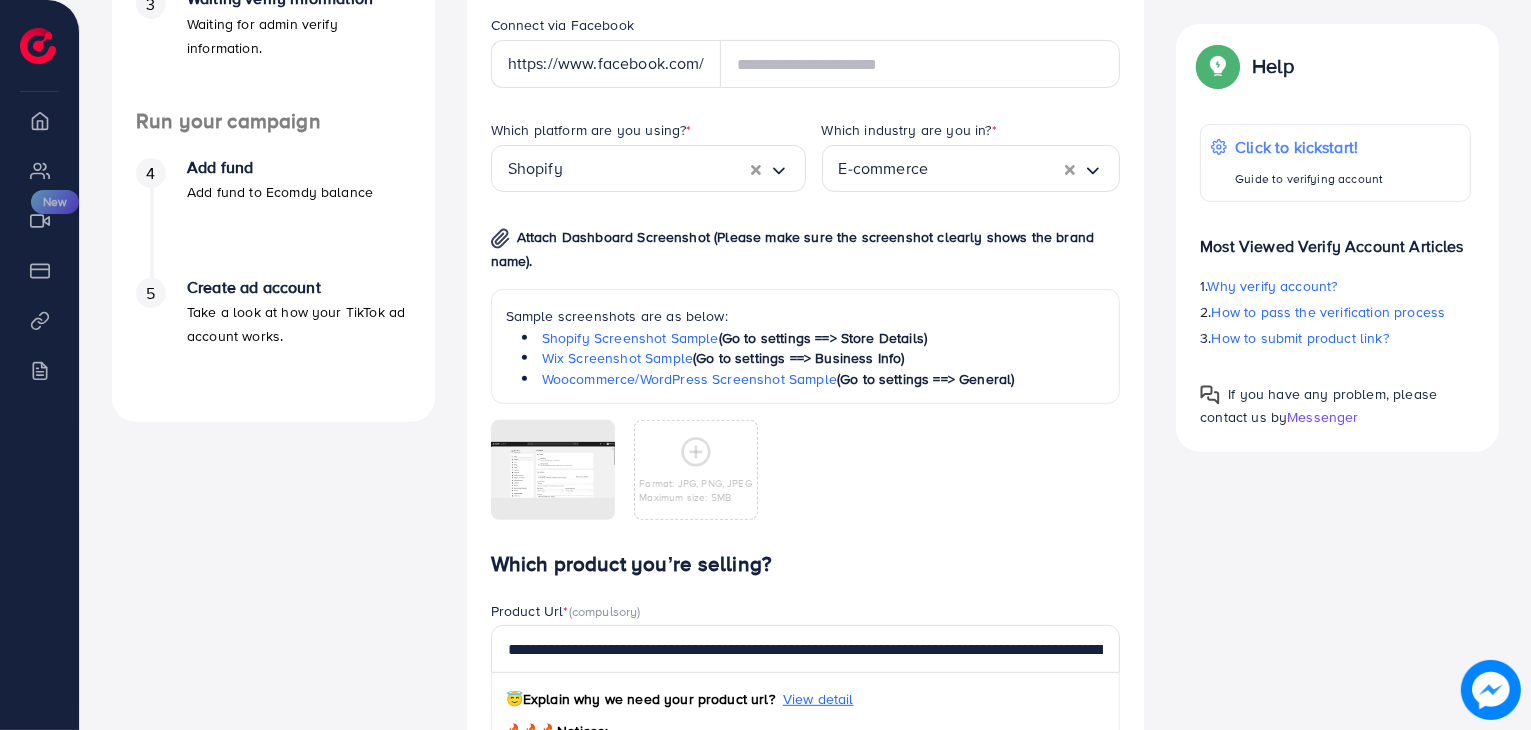 scroll, scrollTop: 639, scrollLeft: 0, axis: vertical 